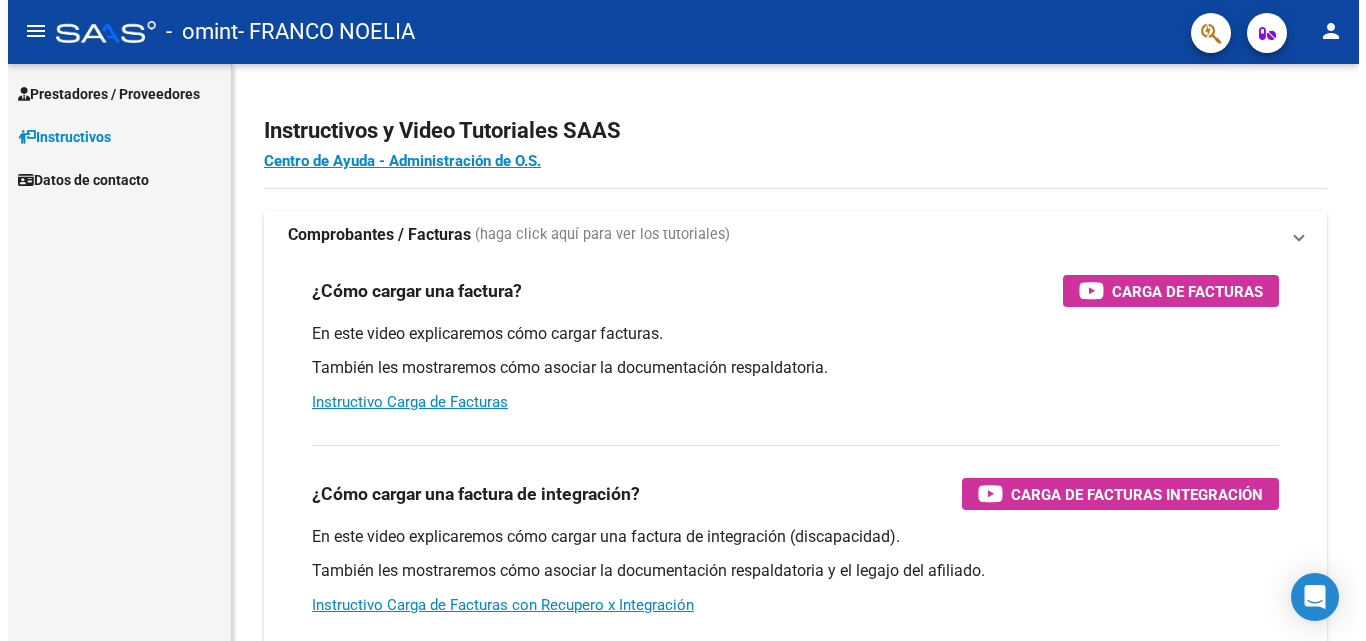 scroll, scrollTop: 0, scrollLeft: 0, axis: both 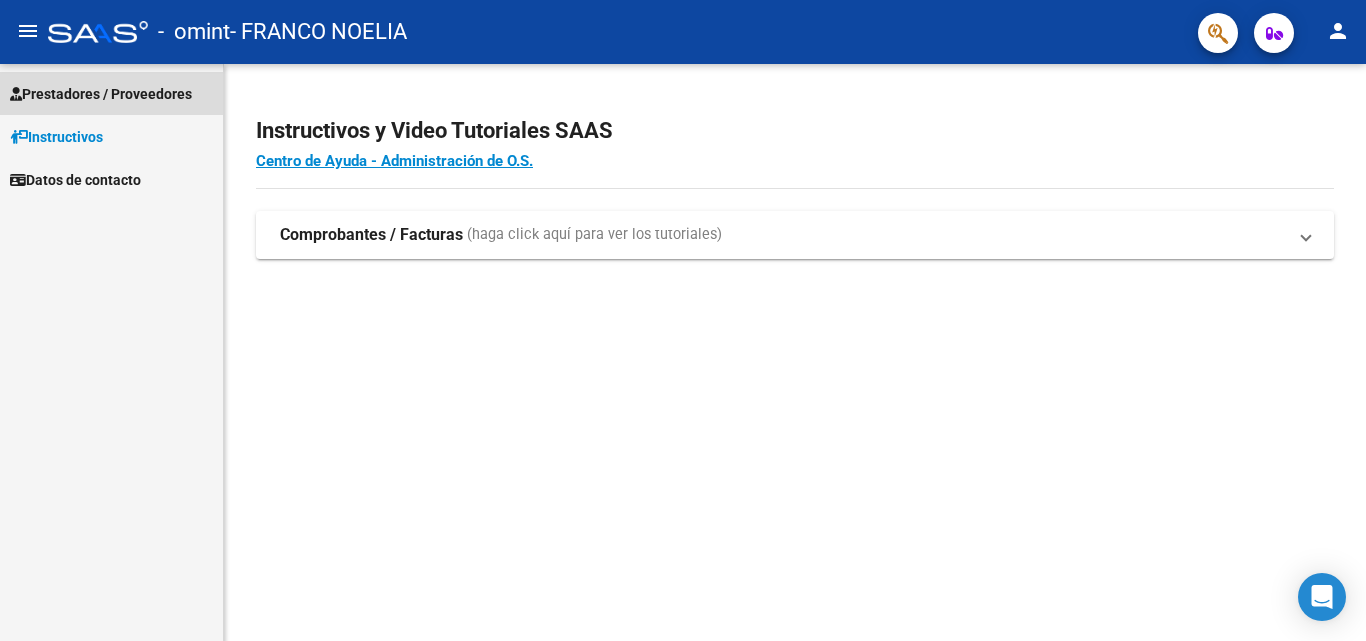 click on "Prestadores / Proveedores" at bounding box center (101, 94) 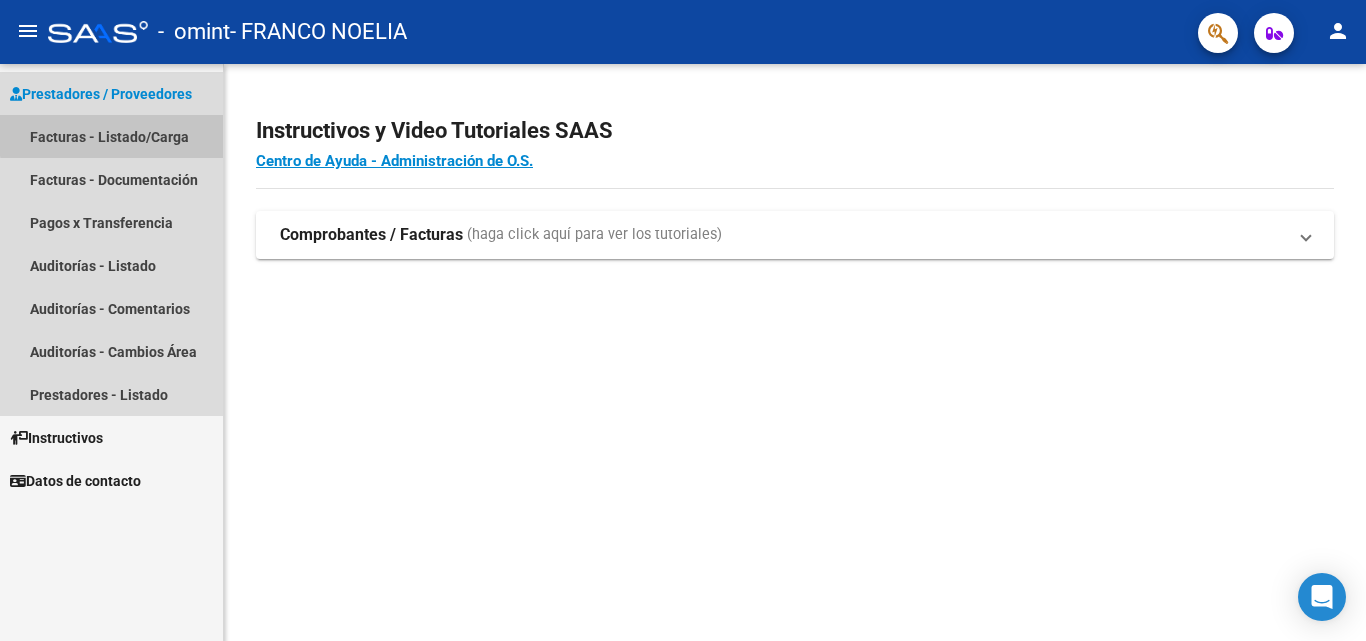 click on "Facturas - Listado/Carga" at bounding box center (111, 136) 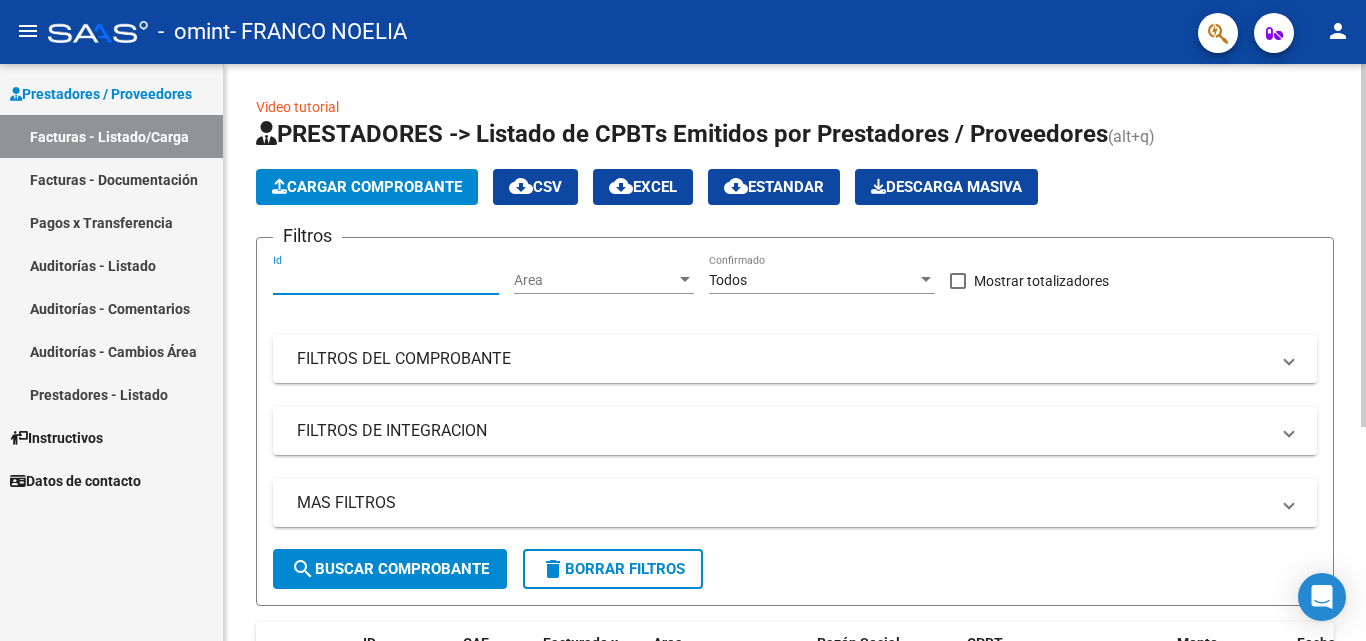 click on "Id" at bounding box center (386, 280) 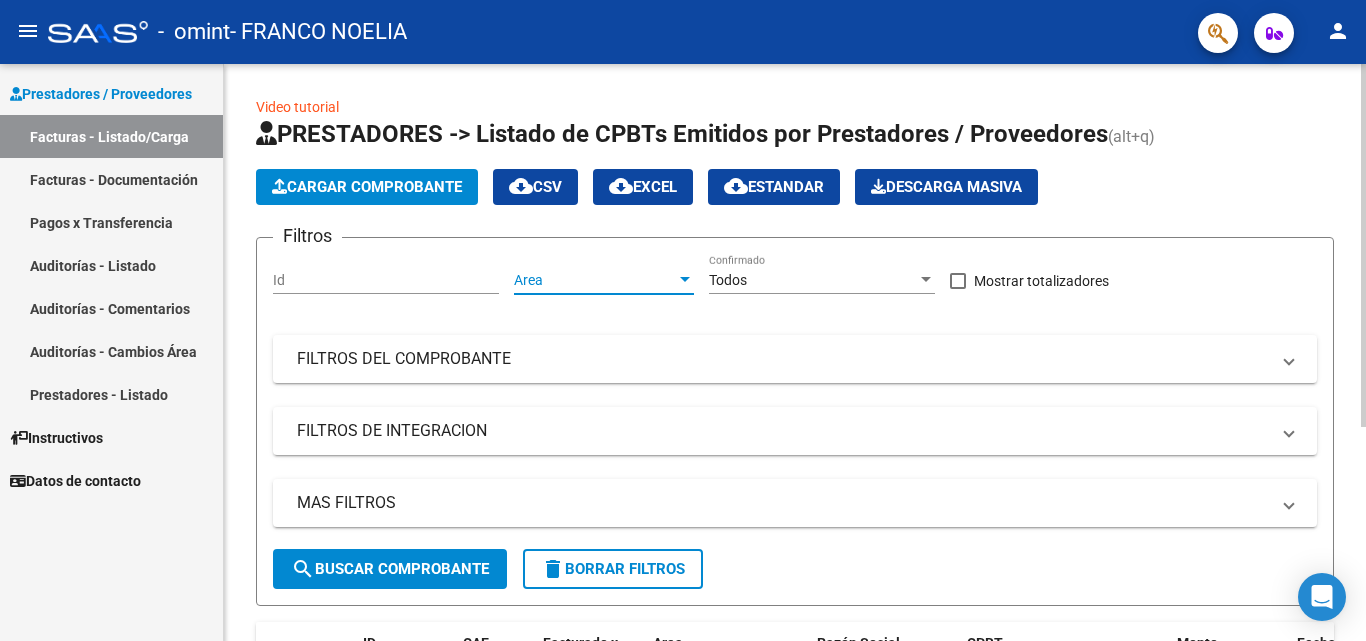 click at bounding box center (685, 280) 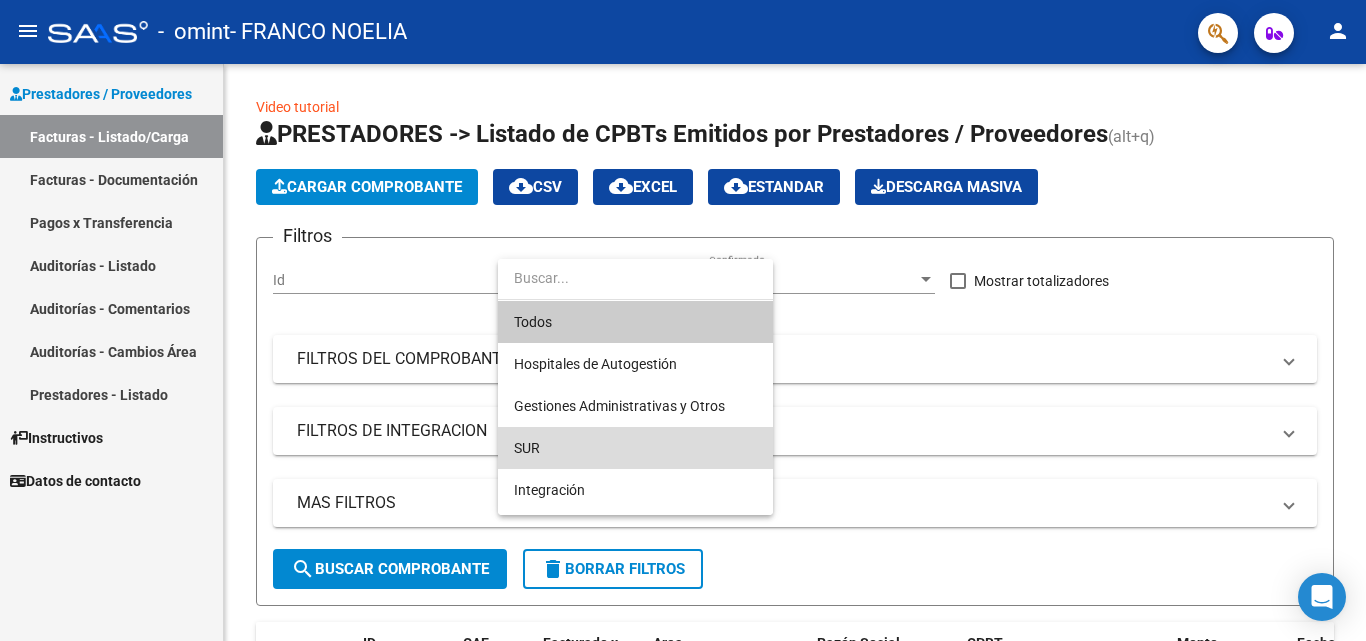 click on "SUR" at bounding box center [635, 448] 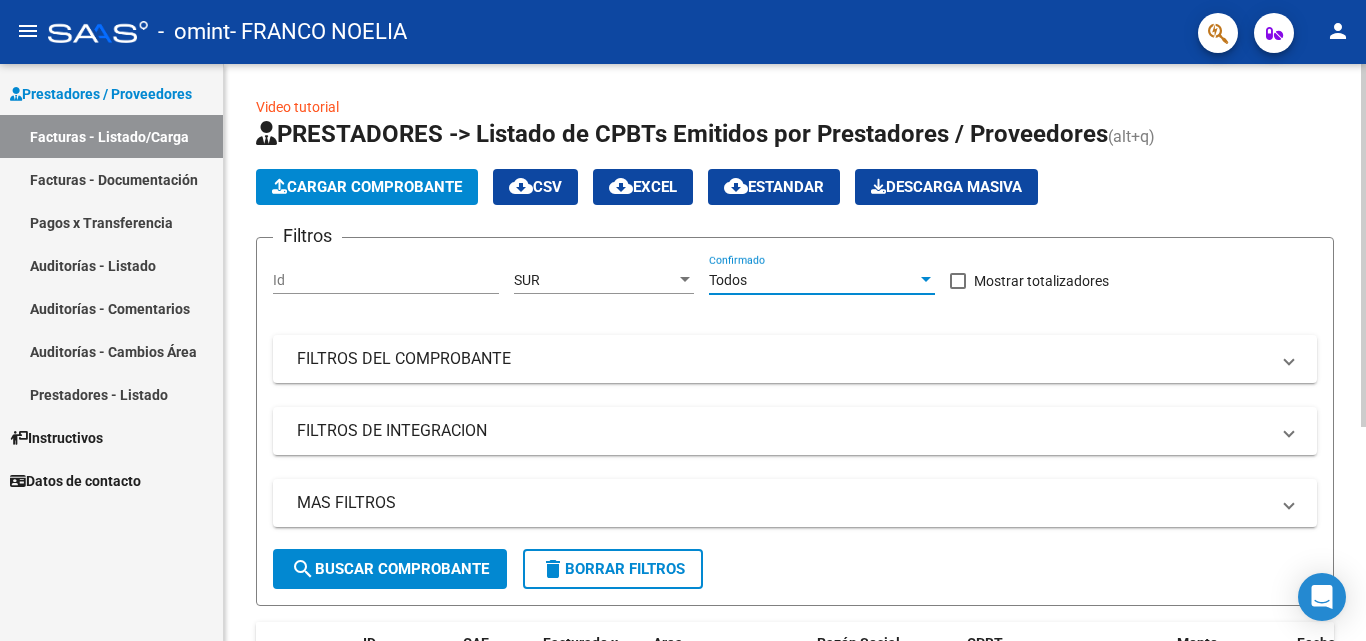 click on "Todos" at bounding box center [813, 280] 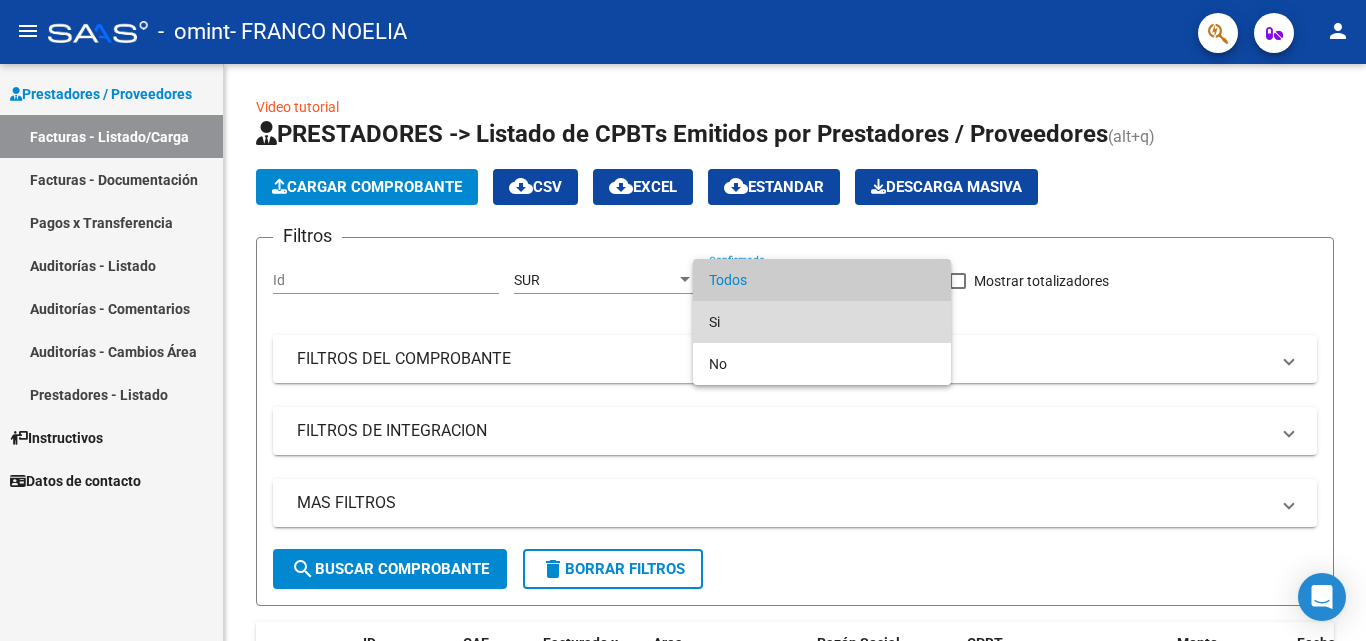click on "Si" at bounding box center [822, 322] 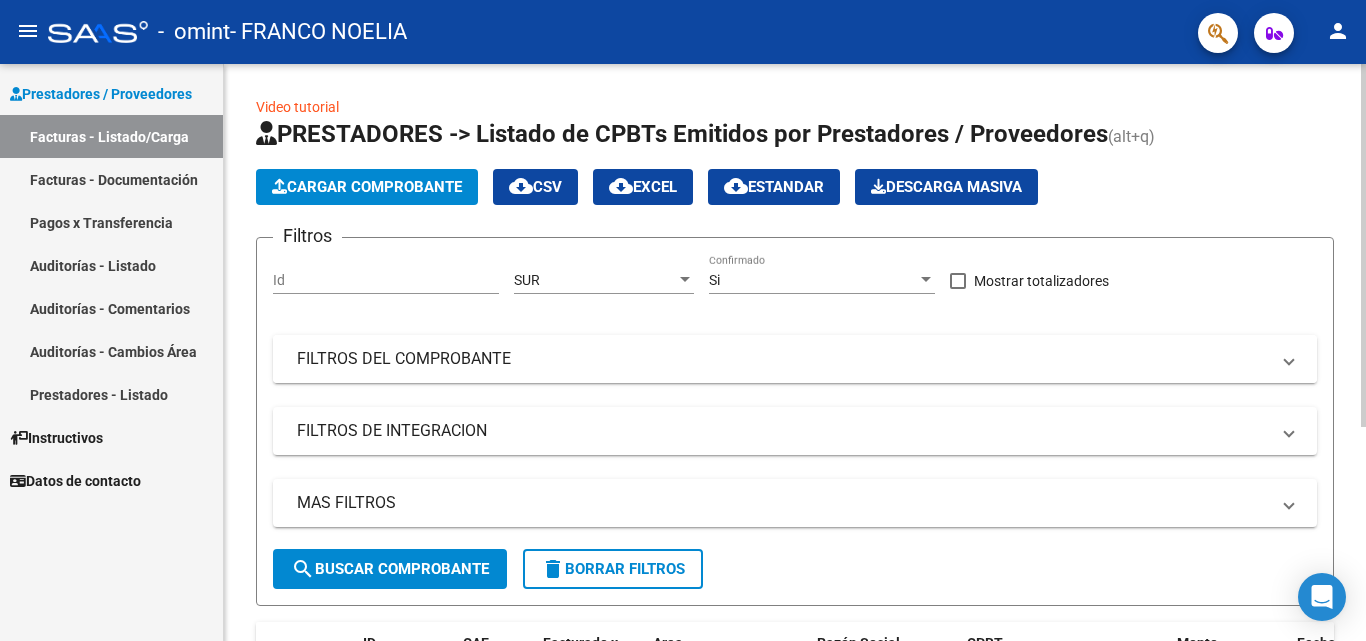 click on "FILTROS DEL COMPROBANTE" at bounding box center (791, 359) 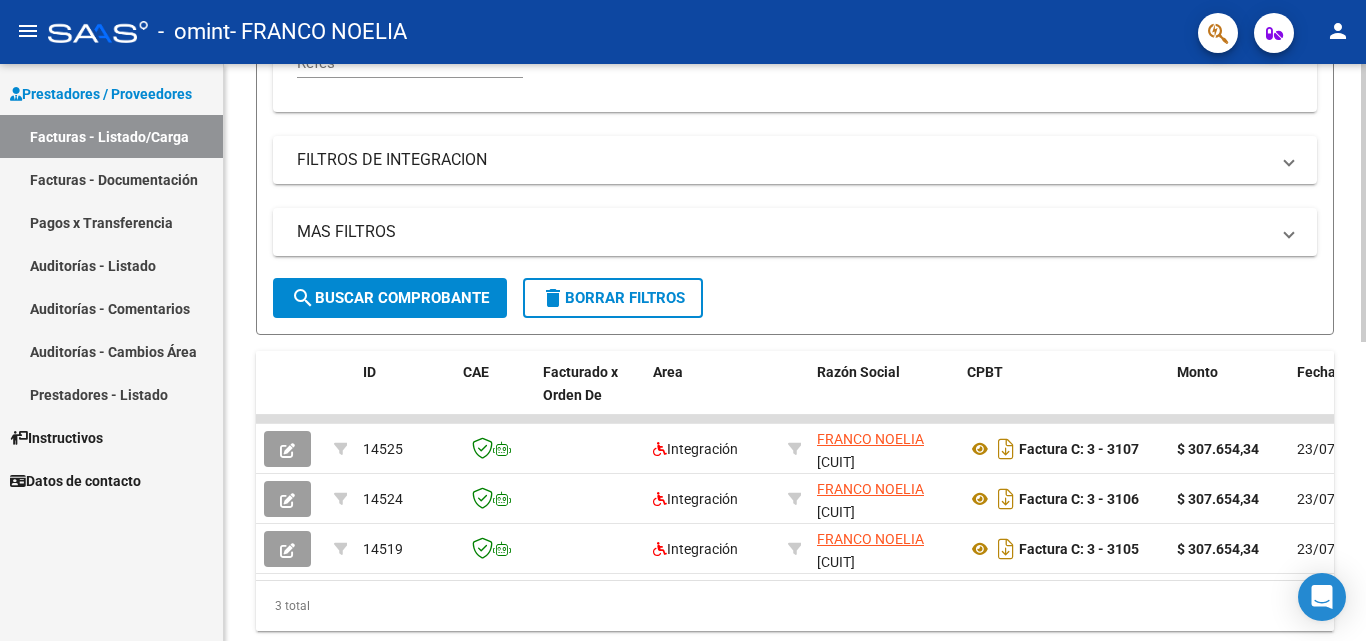 scroll, scrollTop: 556, scrollLeft: 0, axis: vertical 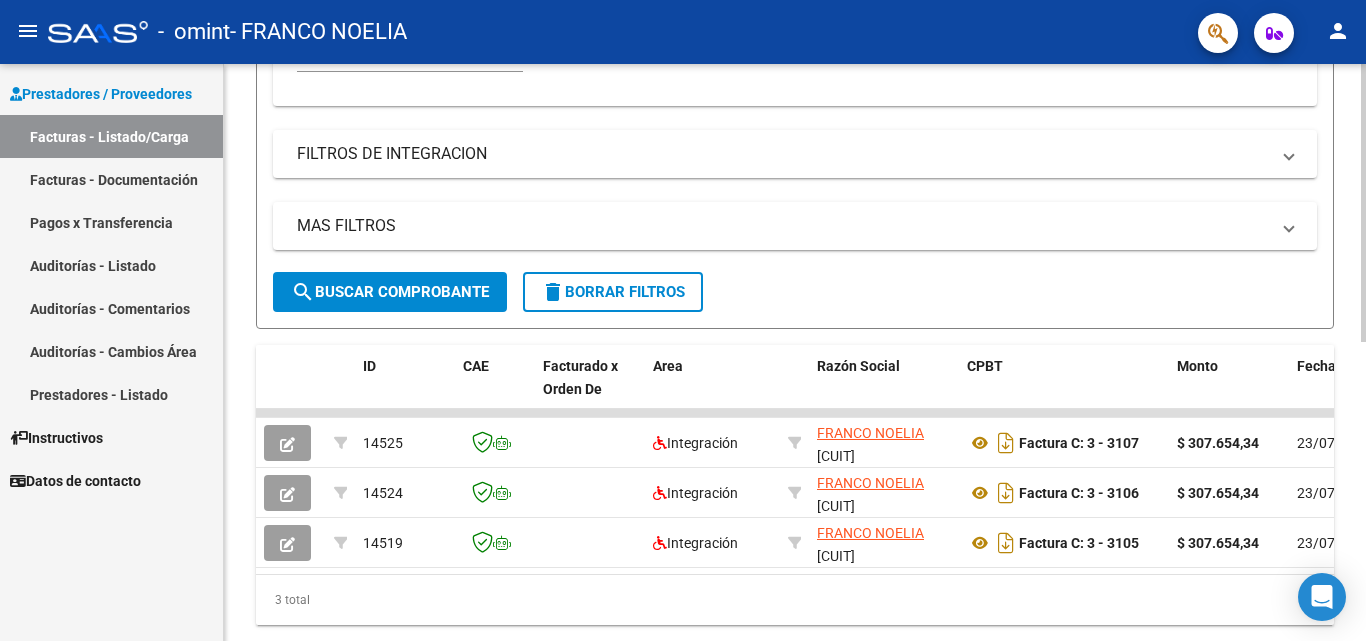 click 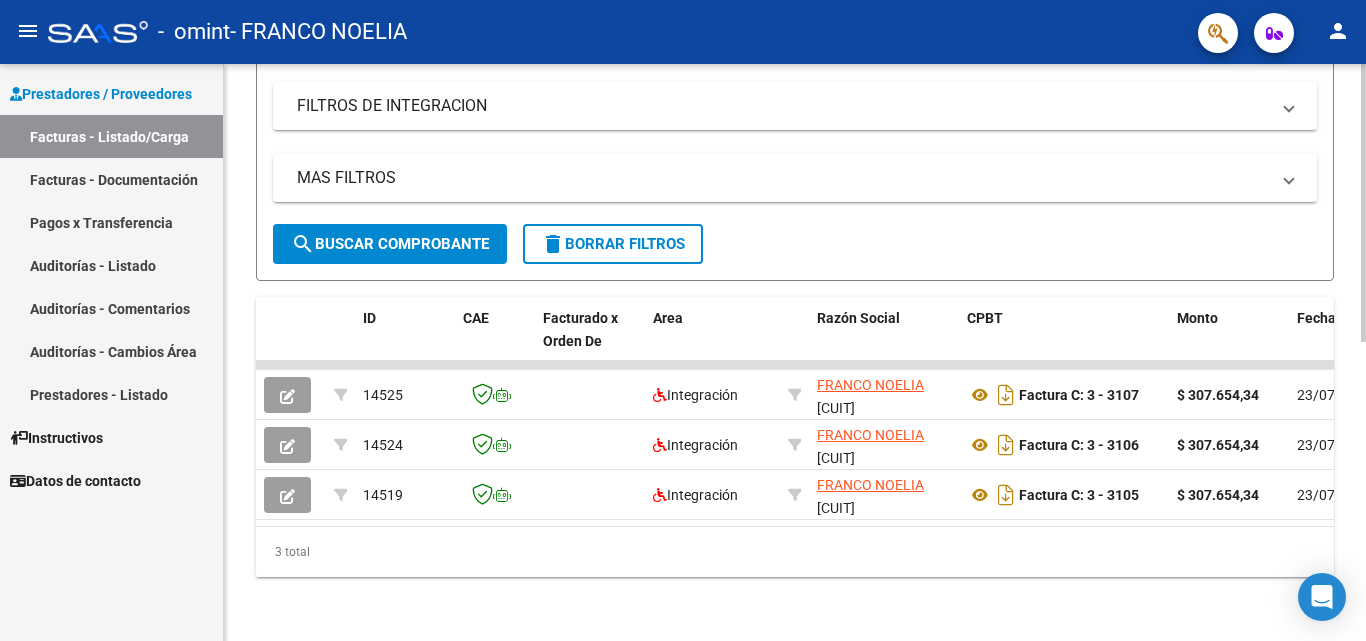 click on "Video tutorial   PRESTADORES -> Listado de CPBTs Emitidos por Prestadores / Proveedores (alt+q)   Cargar Comprobante
cloud_download  CSV  cloud_download  EXCEL  cloud_download  Estandar   Descarga Masiva
Filtros Id SUR Area Si Confirmado   Mostrar totalizadores   FILTROS DEL COMPROBANTE  Comprobante Tipo Comprobante Tipo Start date – End date Fec. Comprobante Desde / Hasta Días Emisión Desde(cant. días) Días Emisión Hasta(cant. días) CUIT / Razón Social Pto. Venta Nro. Comprobante Código SSS CAE Válido CAE Válido Todos Cargado Módulo Hosp. Todos Tiene facturacion Apócrifa Hospital Refes  FILTROS DE INTEGRACION  Período De Prestación Campos del Archivo de Rendición Devuelto x SSS (dr_envio) Todos Rendido x SSS (dr_envio) Tipo de Registro Tipo de Registro Período Presentación Período Presentación Campos del Legajo Asociado (preaprobación) Afiliado Legajo (cuil/nombre) Todos Solo facturas preaprobadas  MAS FILTROS  Todos Con Doc. Respaldatoria Todos Con Trazabilidad Todos Auditoría Op" 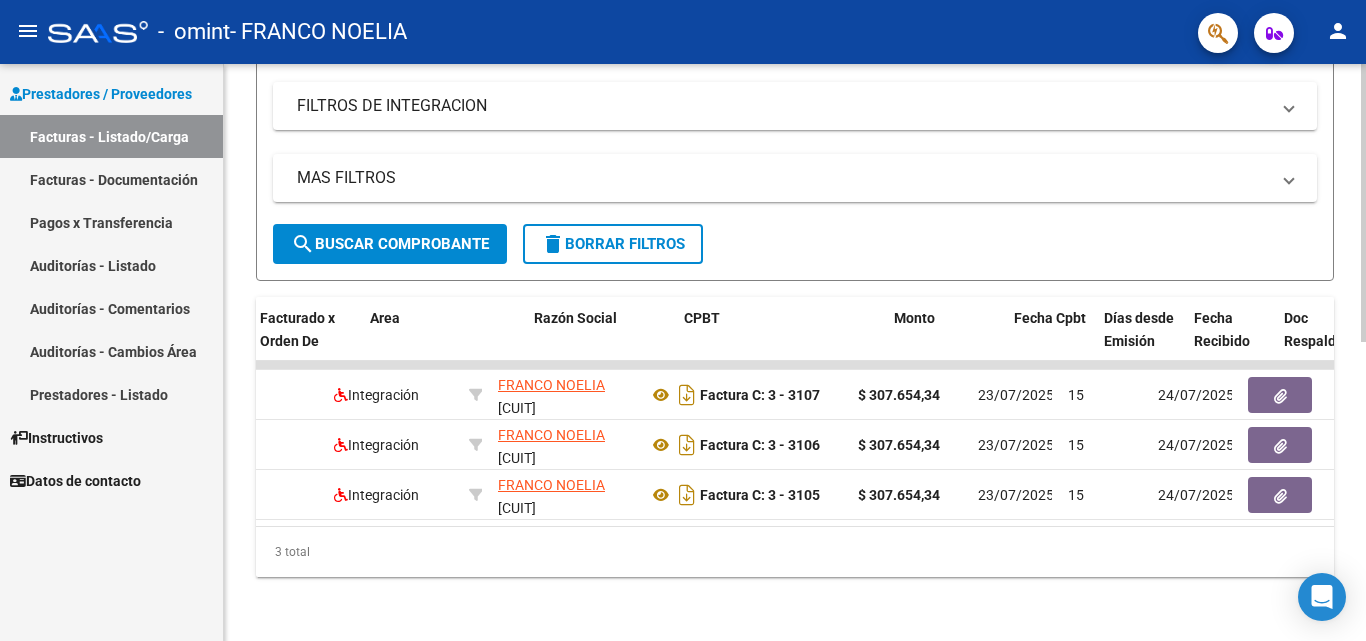 scroll, scrollTop: 0, scrollLeft: 267, axis: horizontal 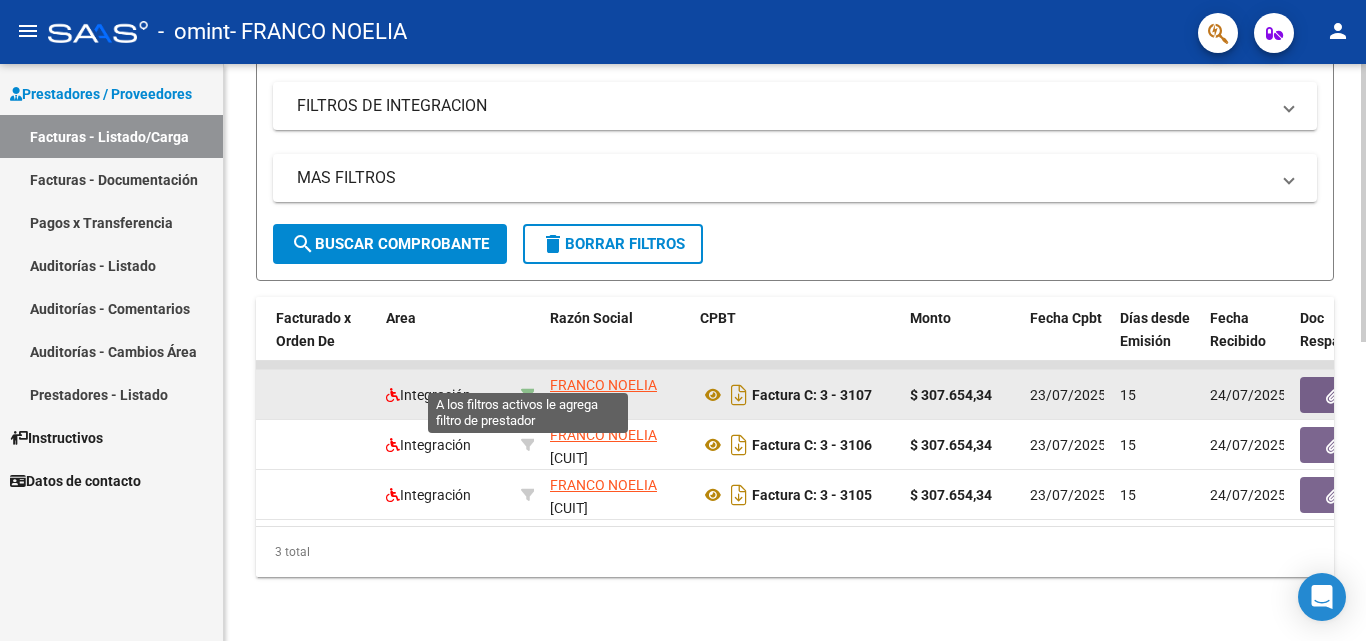 click 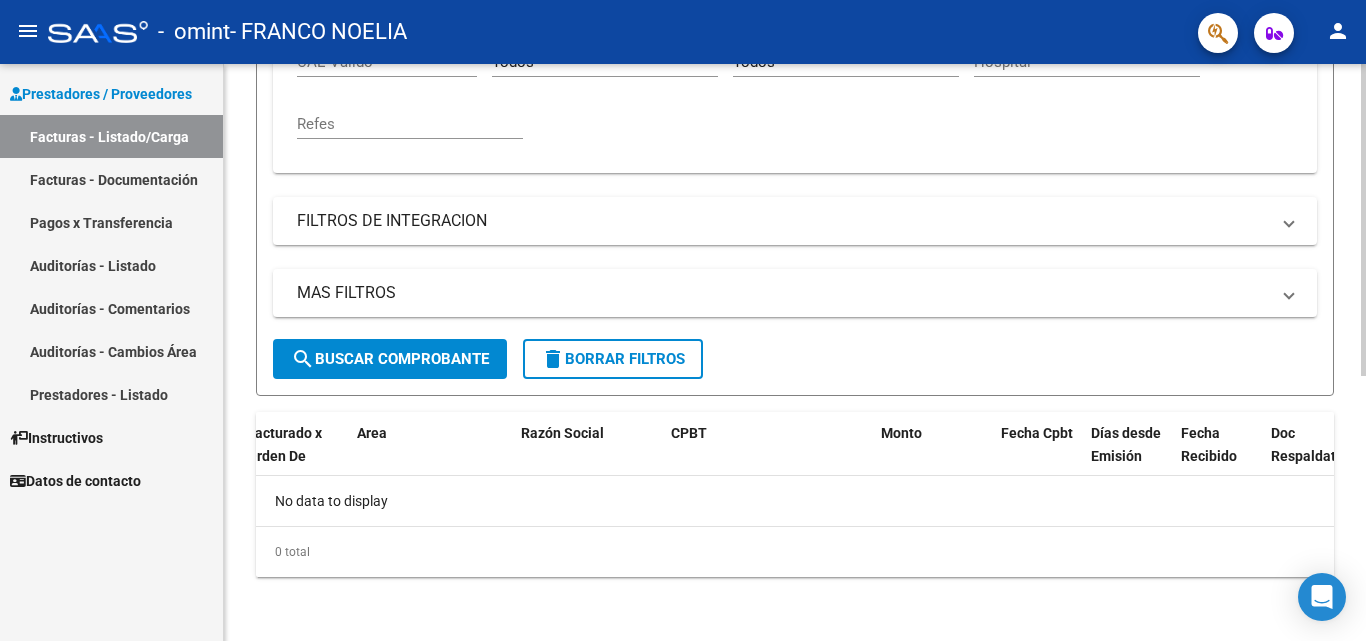 scroll, scrollTop: 0, scrollLeft: 0, axis: both 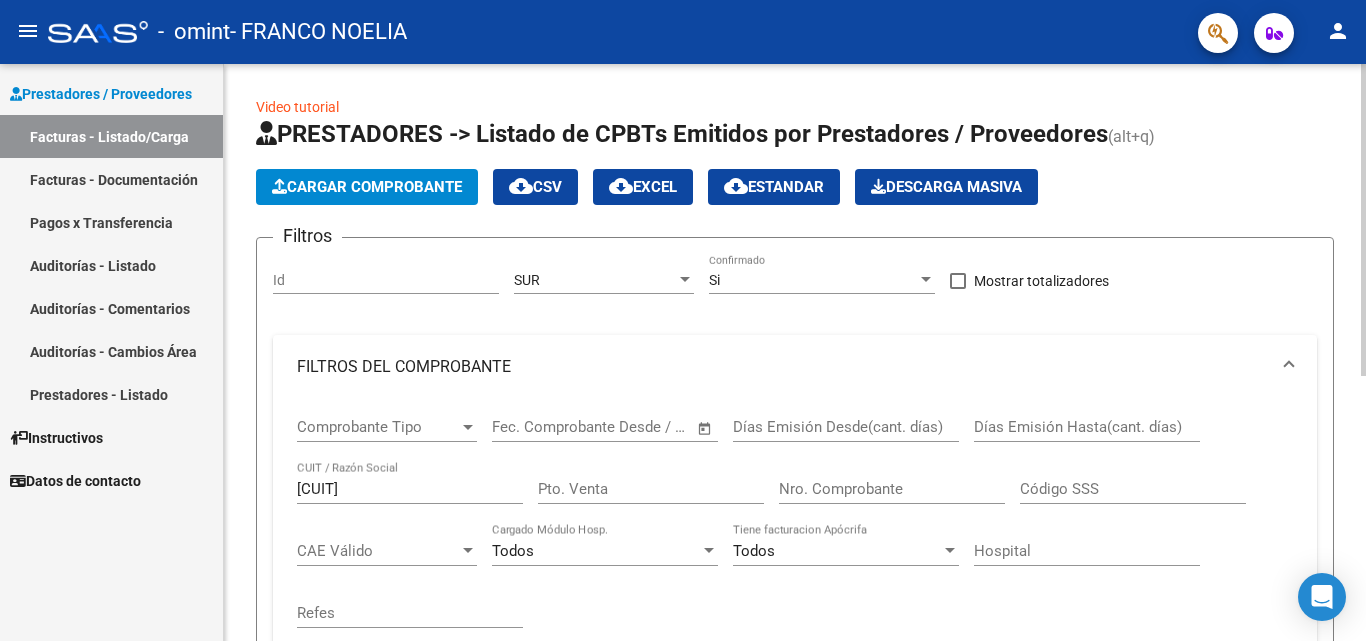 click on "menu -   omint   - FRANCO NOELIA person    Prestadores / Proveedores Facturas - Listado/Carga Facturas - Documentación Pagos x Transferencia Auditorías - Listado Auditorías - Comentarios Auditorías - Cambios Área Prestadores - Listado    Instructivos    Datos de contacto  Video tutorial   PRESTADORES -> Listado de CPBTs Emitidos por Prestadores / Proveedores (alt+q)   Cargar Comprobante
cloud_download  CSV  cloud_download  EXCEL  cloud_download  Estandar   Descarga Masiva
Filtros Id SUR Area Si Confirmado   Mostrar totalizadores   FILTROS DEL COMPROBANTE  Comprobante Tipo Comprobante Tipo Start date – End date Fec. Comprobante Desde / Hasta Días Emisión Desde(cant. días) Días Emisión Hasta(cant. días) [CUIT] CUIT / Razón Social Pto. Venta Nro. Comprobante Código SSS CAE Válido CAE Válido Todos Cargado Módulo Hosp. Todos Tiene facturacion Apócrifa Hospital Refes  FILTROS DE INTEGRACION  Período De Prestación Campos del Archivo de Rendición Devuelto x SSS (dr_envio) Todos Op" 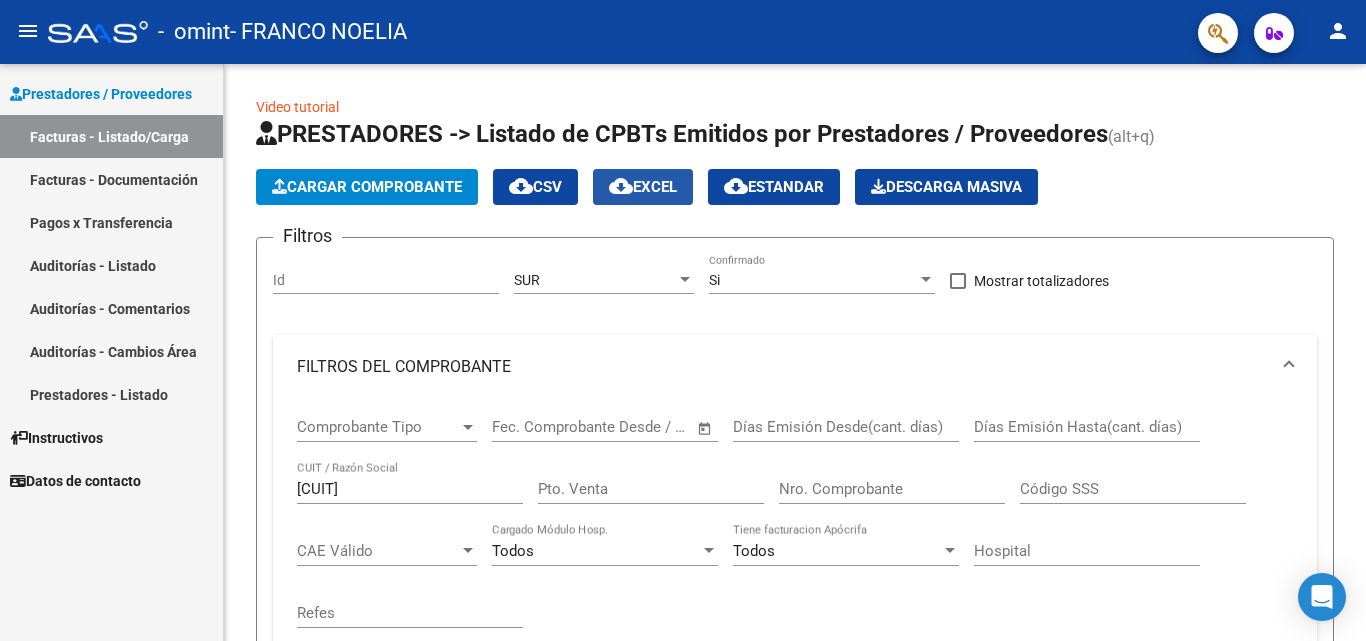 click on "cloud_download  EXCEL" 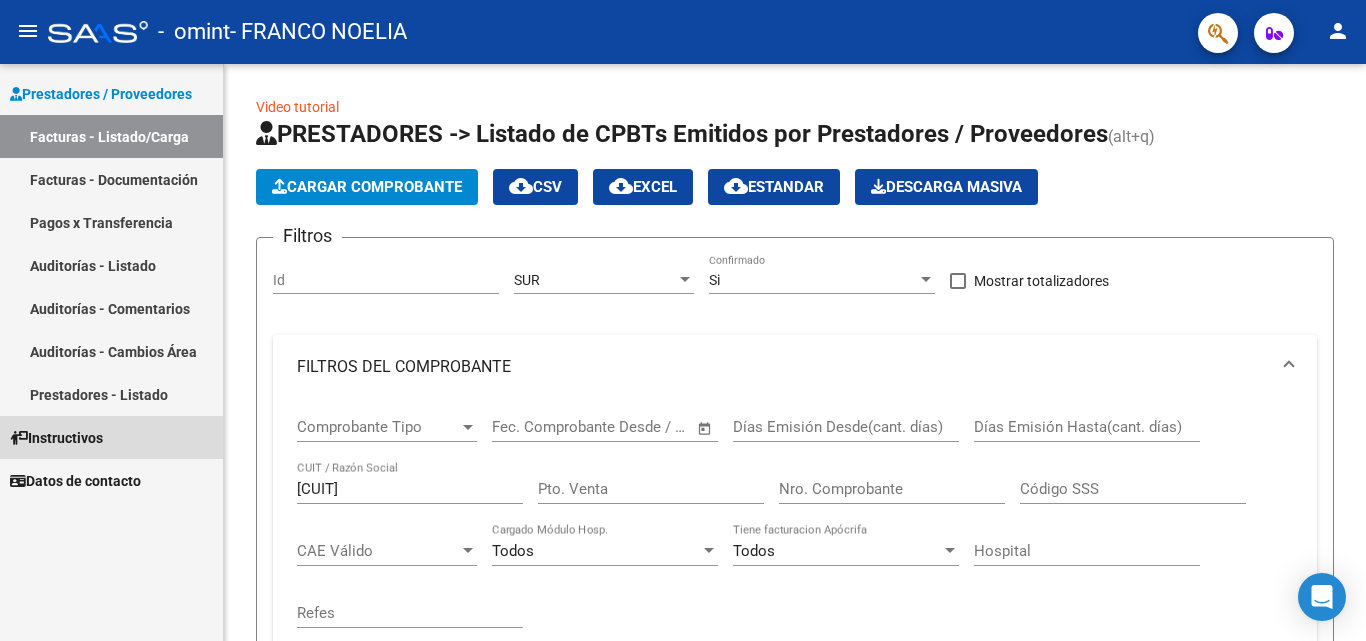 click on "Instructivos" at bounding box center (56, 438) 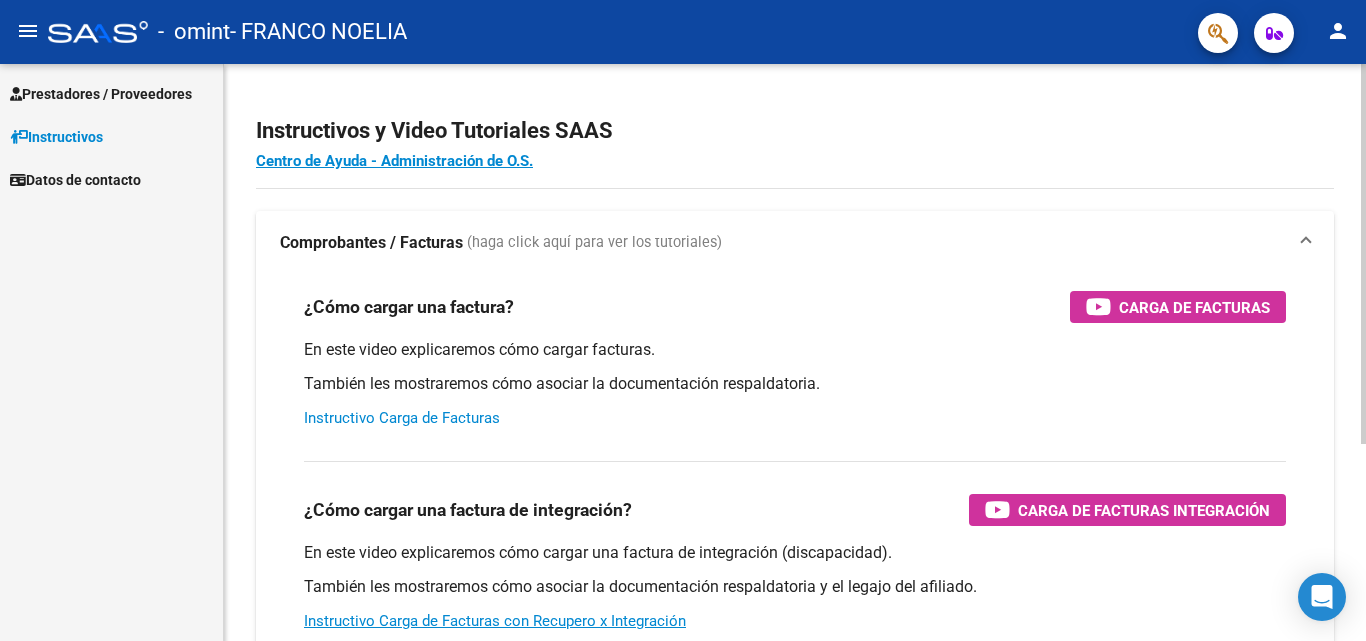 click on "Instructivo Carga de Facturas" at bounding box center (402, 418) 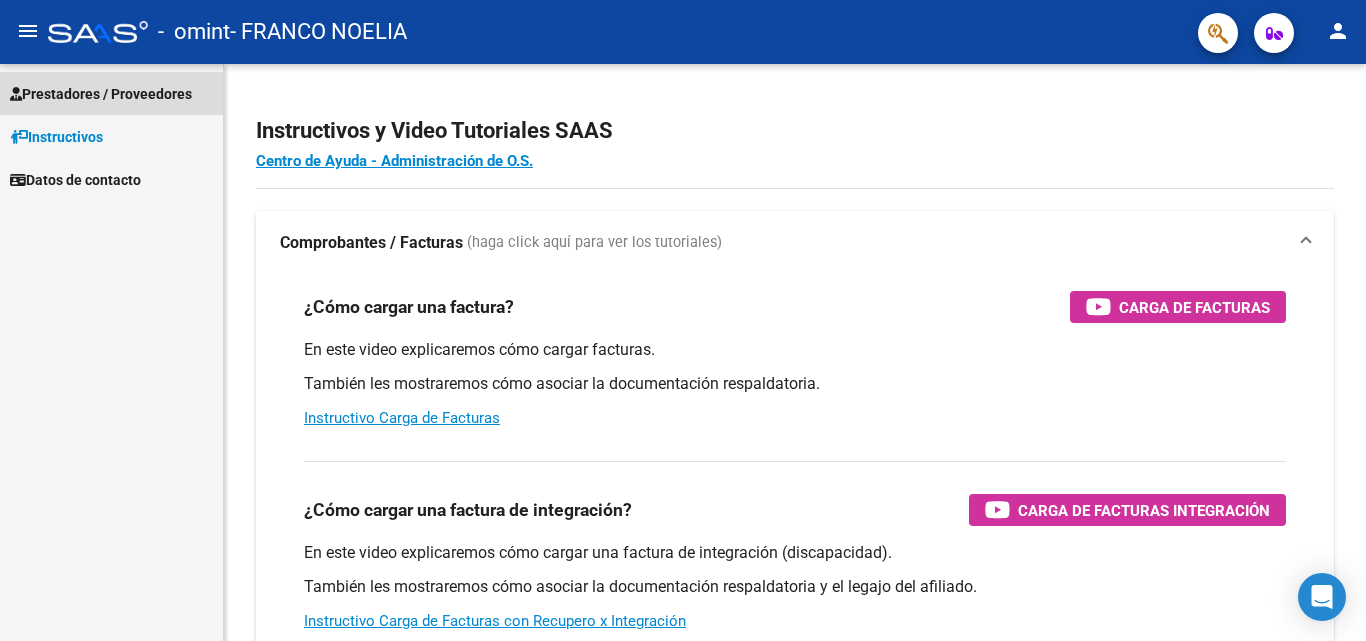 click on "Prestadores / Proveedores" at bounding box center (101, 94) 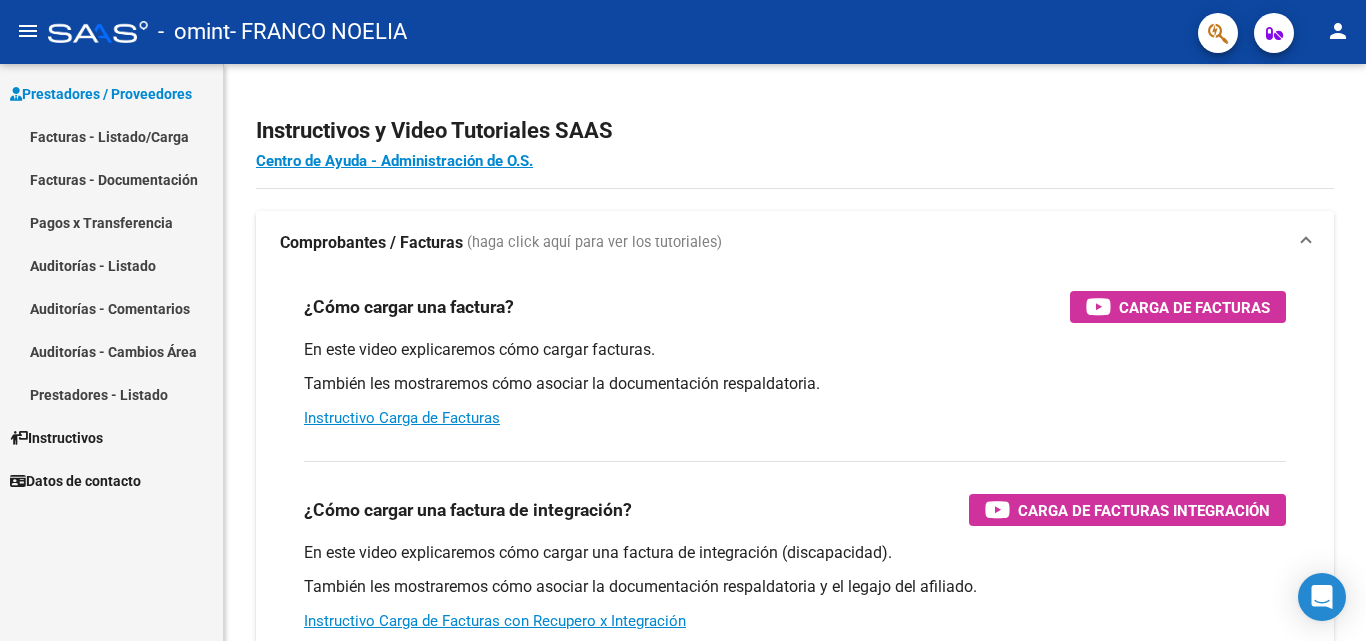 click on "Facturas - Documentación" at bounding box center [111, 179] 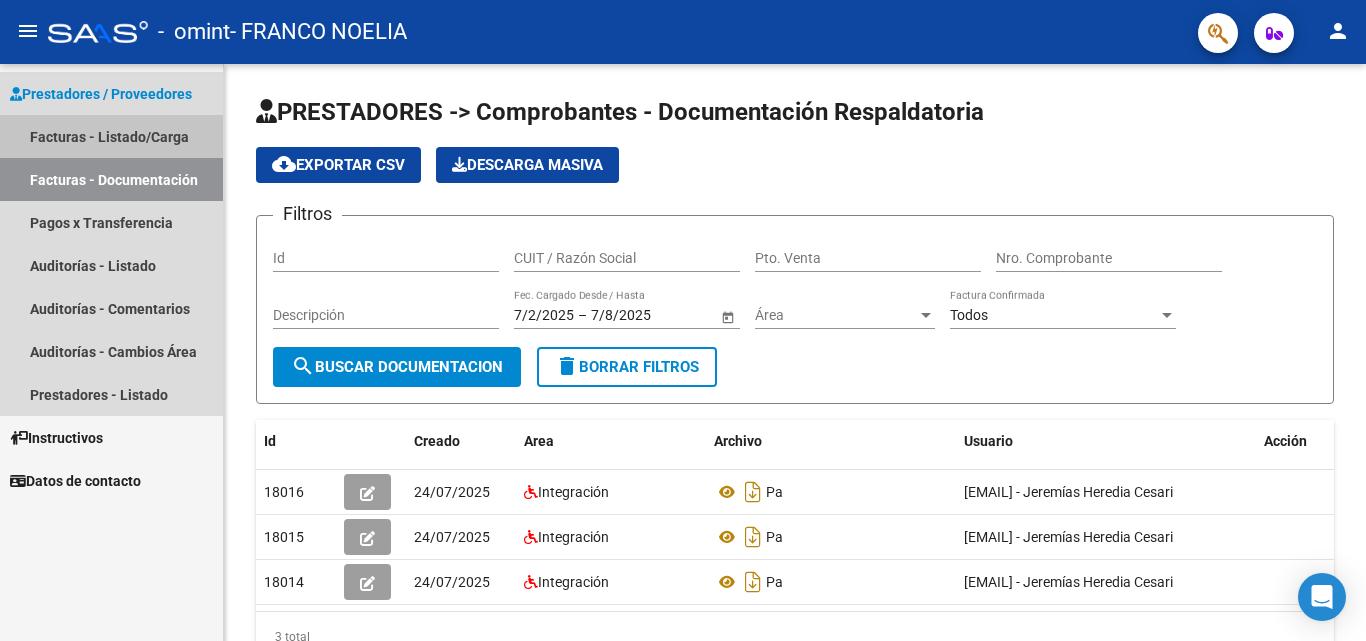 click on "Facturas - Listado/Carga" at bounding box center (111, 136) 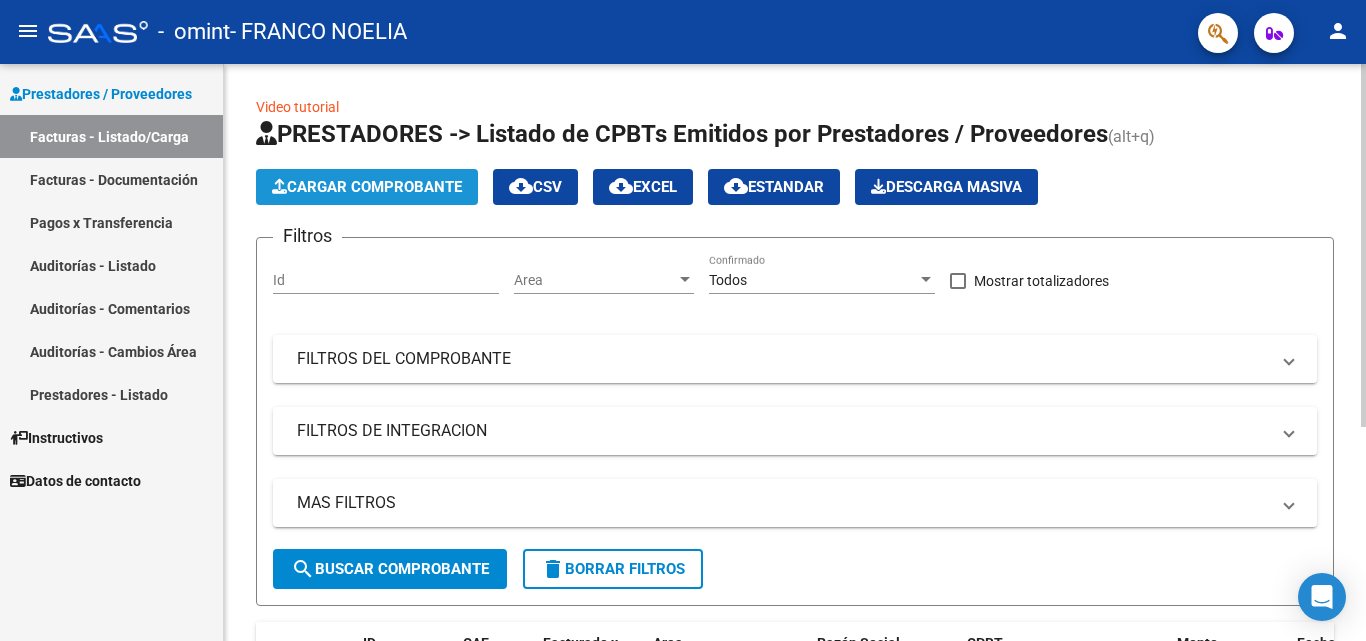 click on "Cargar Comprobante" 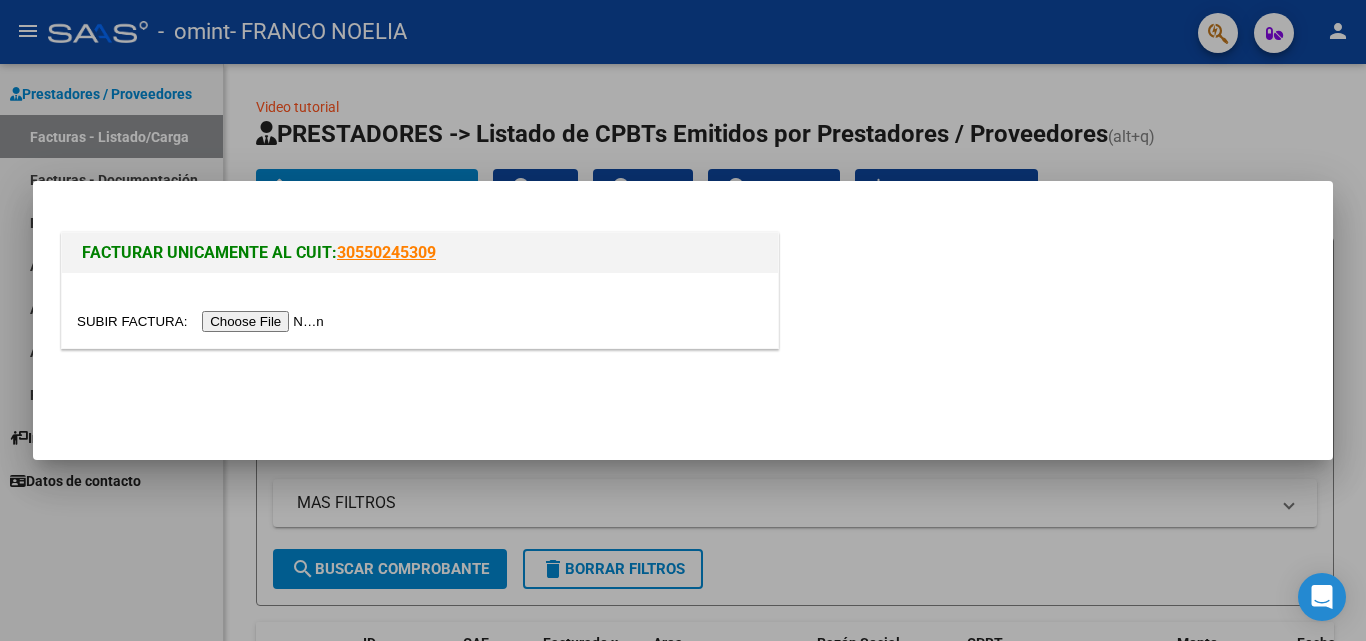 click at bounding box center [683, 320] 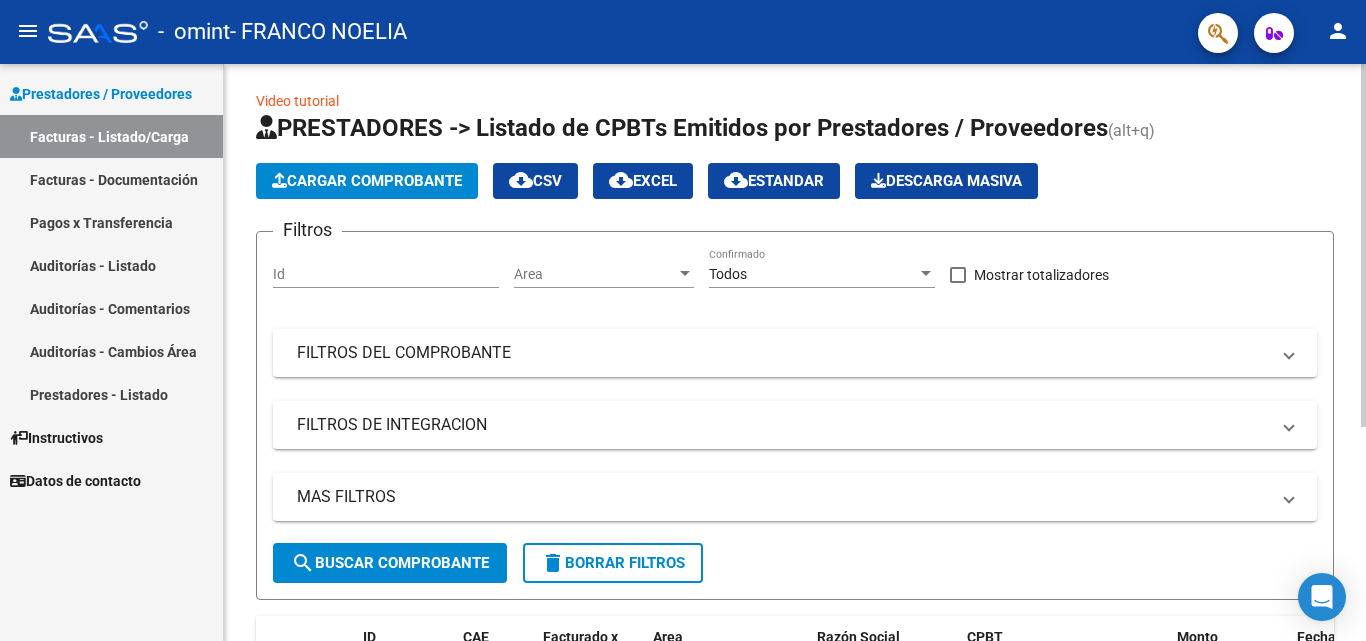 scroll, scrollTop: 0, scrollLeft: 0, axis: both 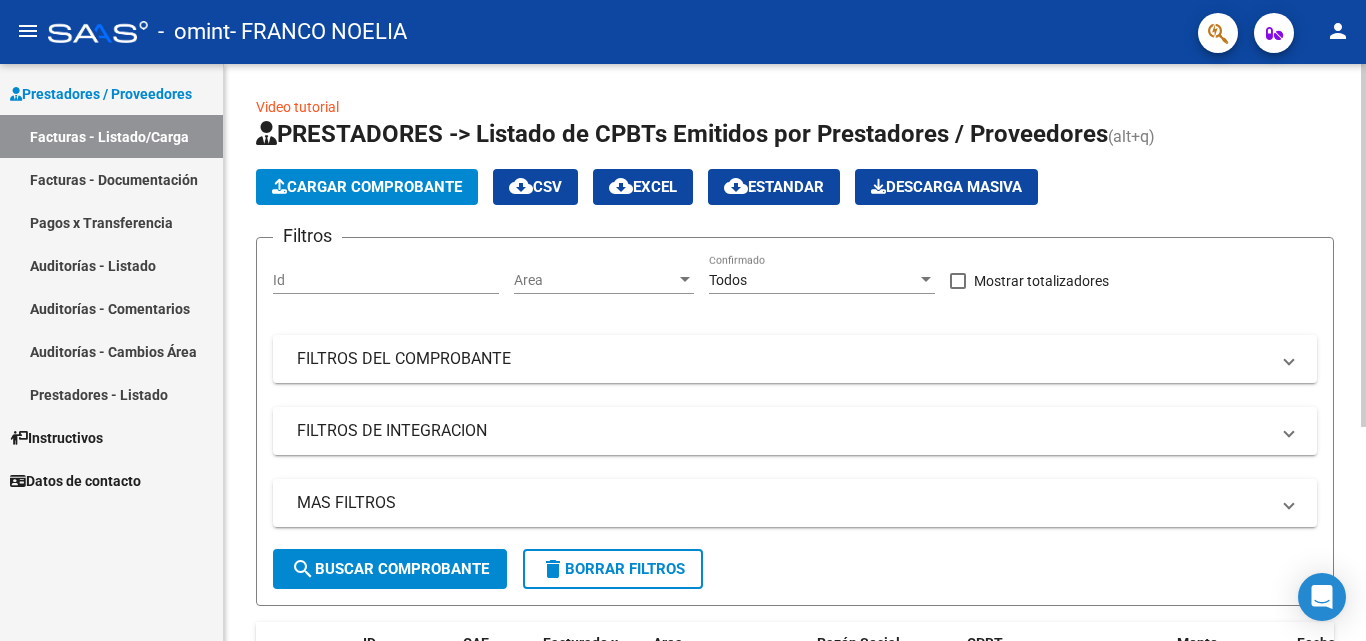 click 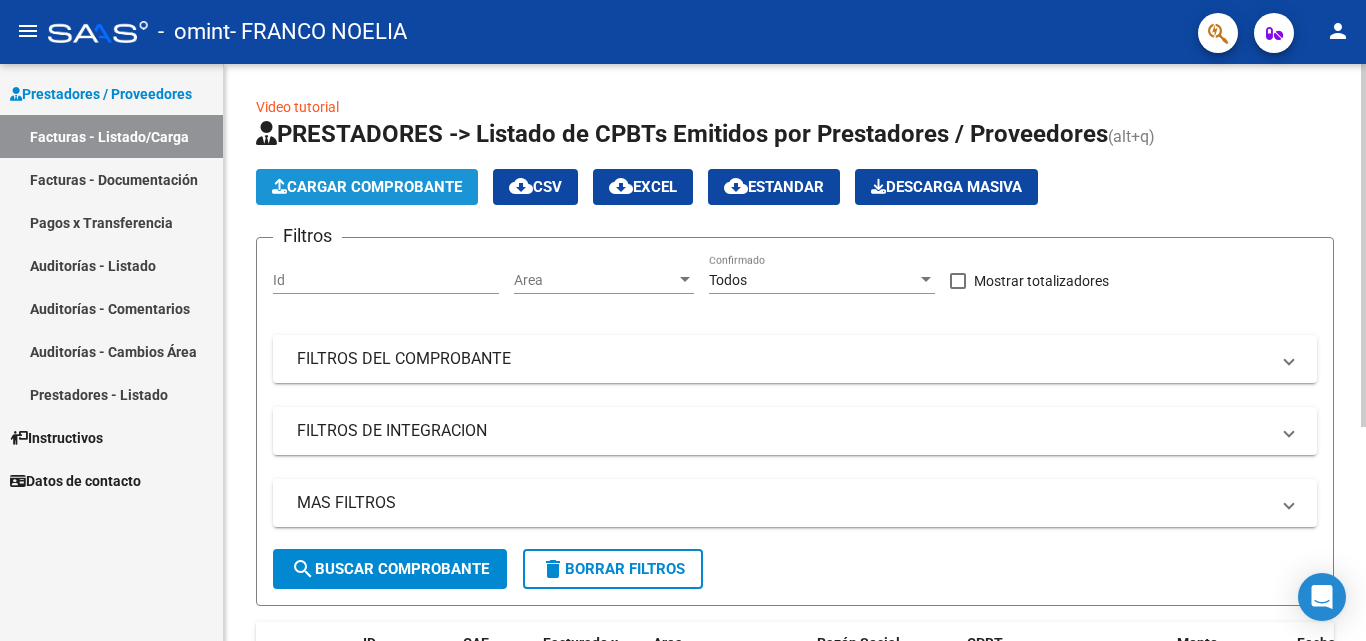 click on "Cargar Comprobante" 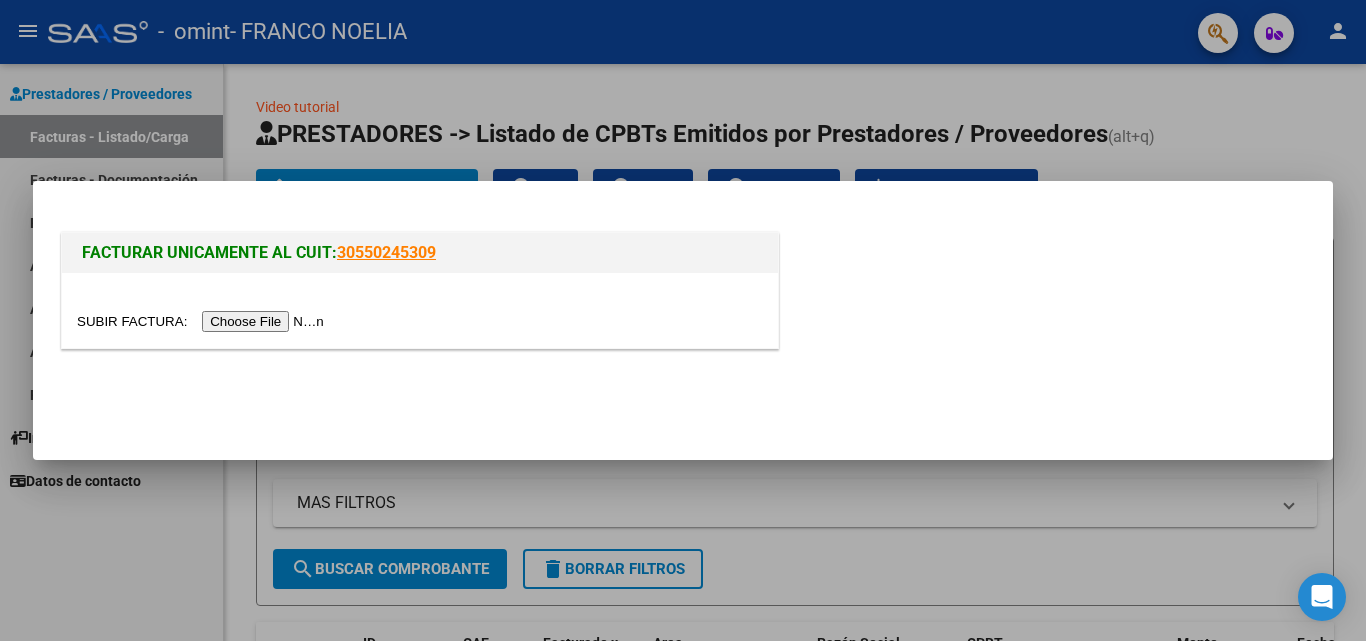 click at bounding box center (203, 321) 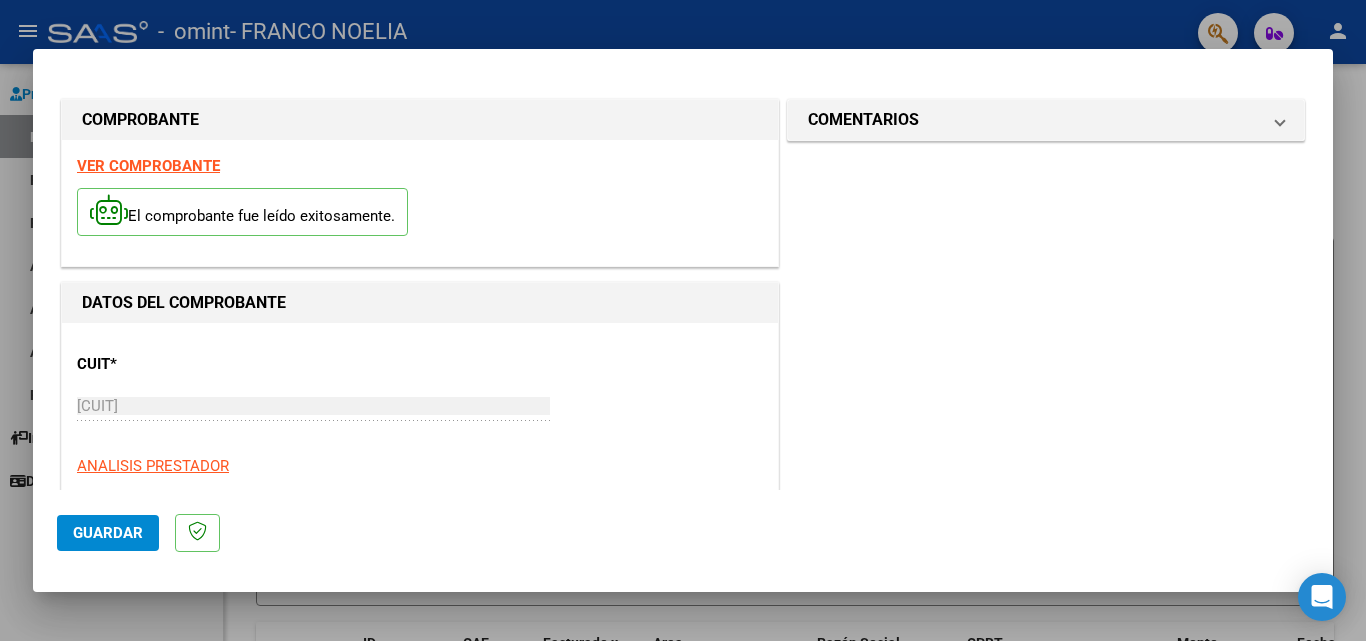 click on "[CUIT] Ingresar CUIT" at bounding box center [313, 406] 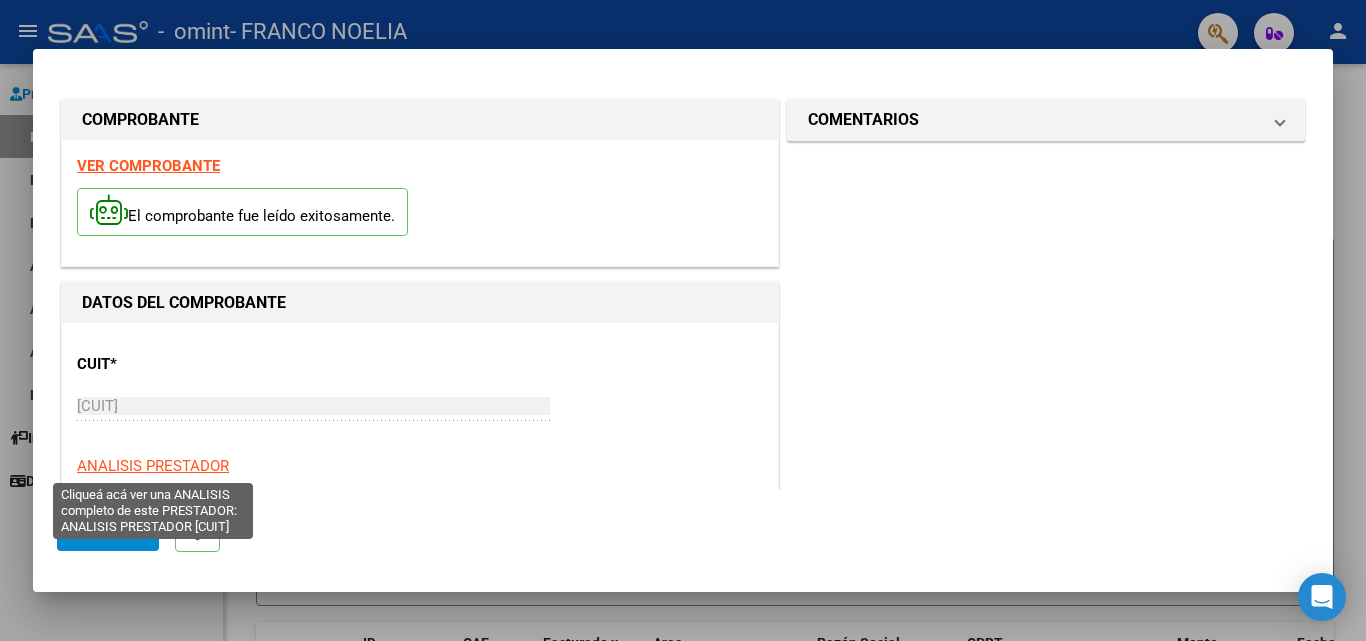 click on "ANALISIS PRESTADOR" at bounding box center (153, 466) 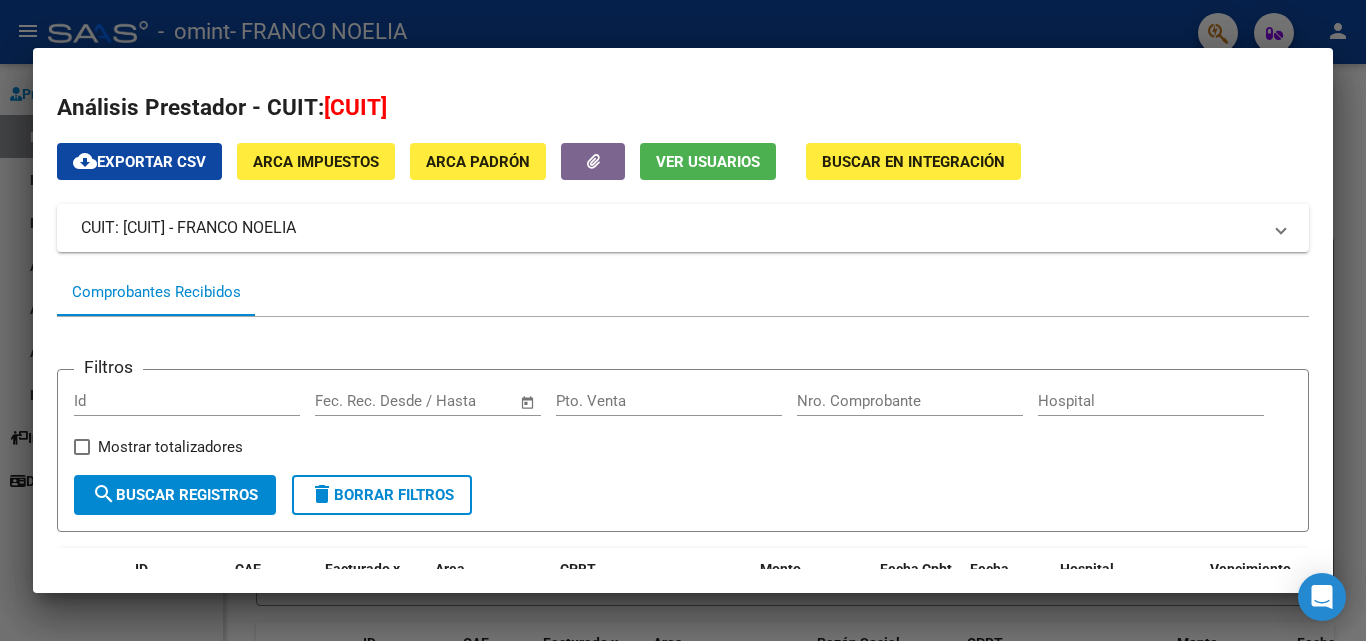 click at bounding box center (683, 320) 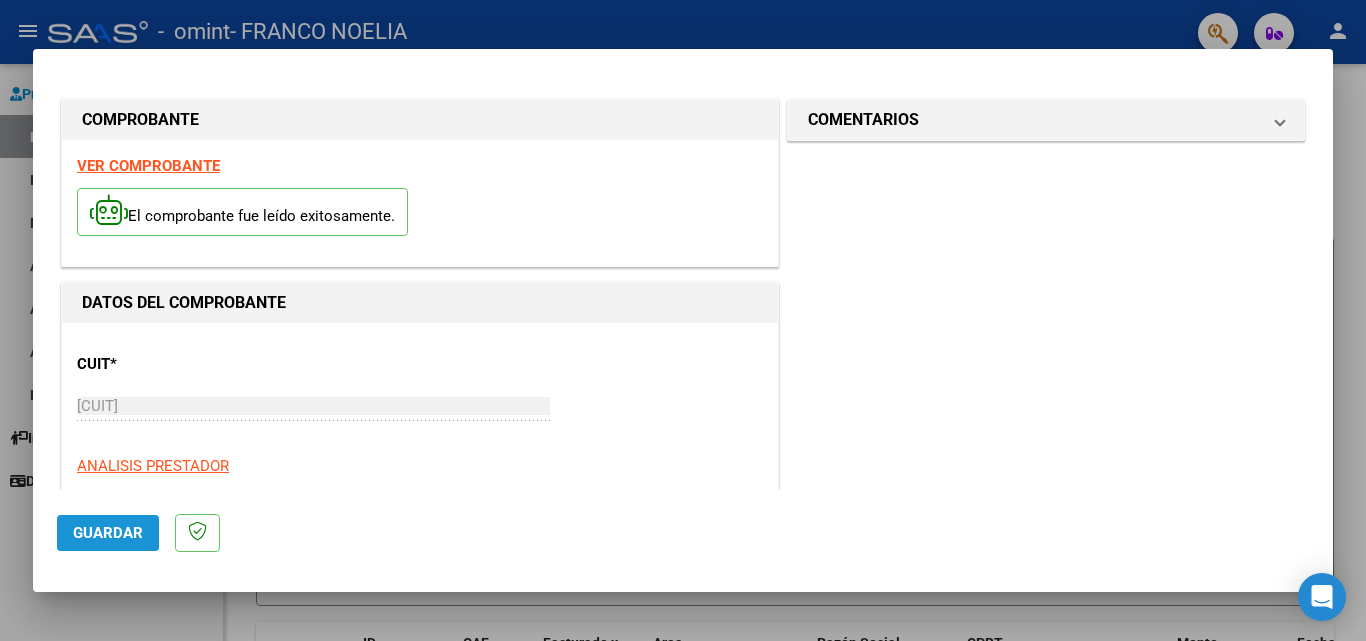 click on "Guardar" 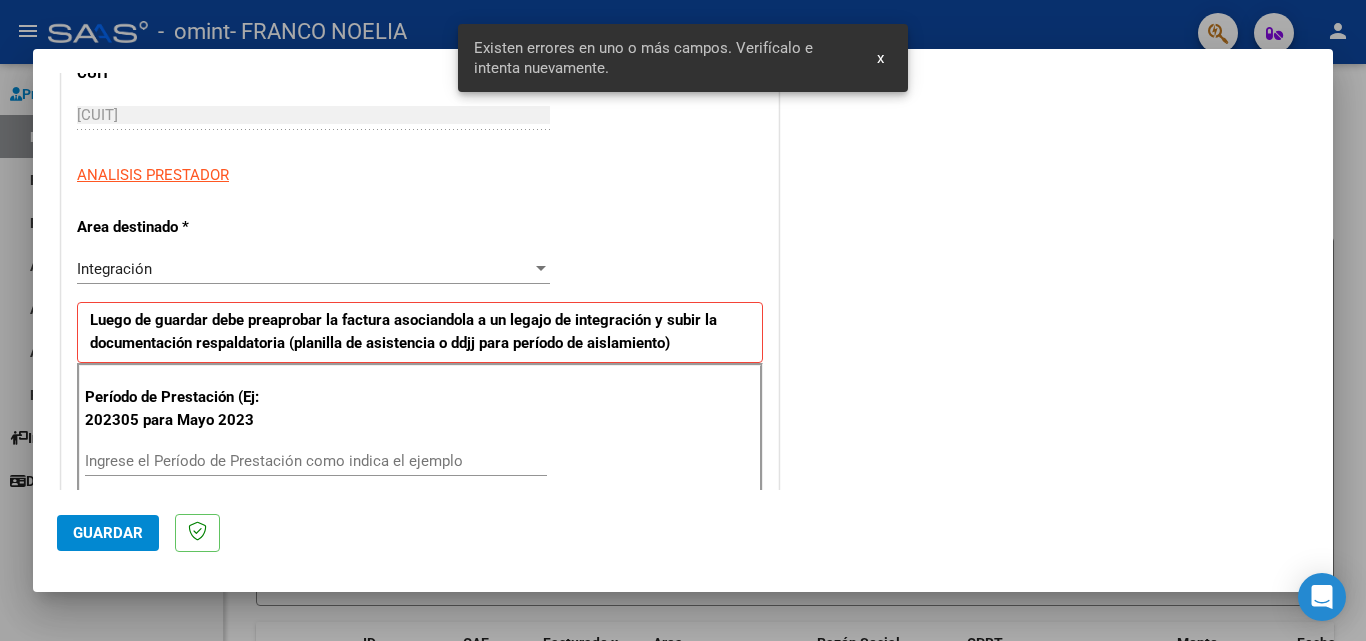 scroll, scrollTop: 451, scrollLeft: 0, axis: vertical 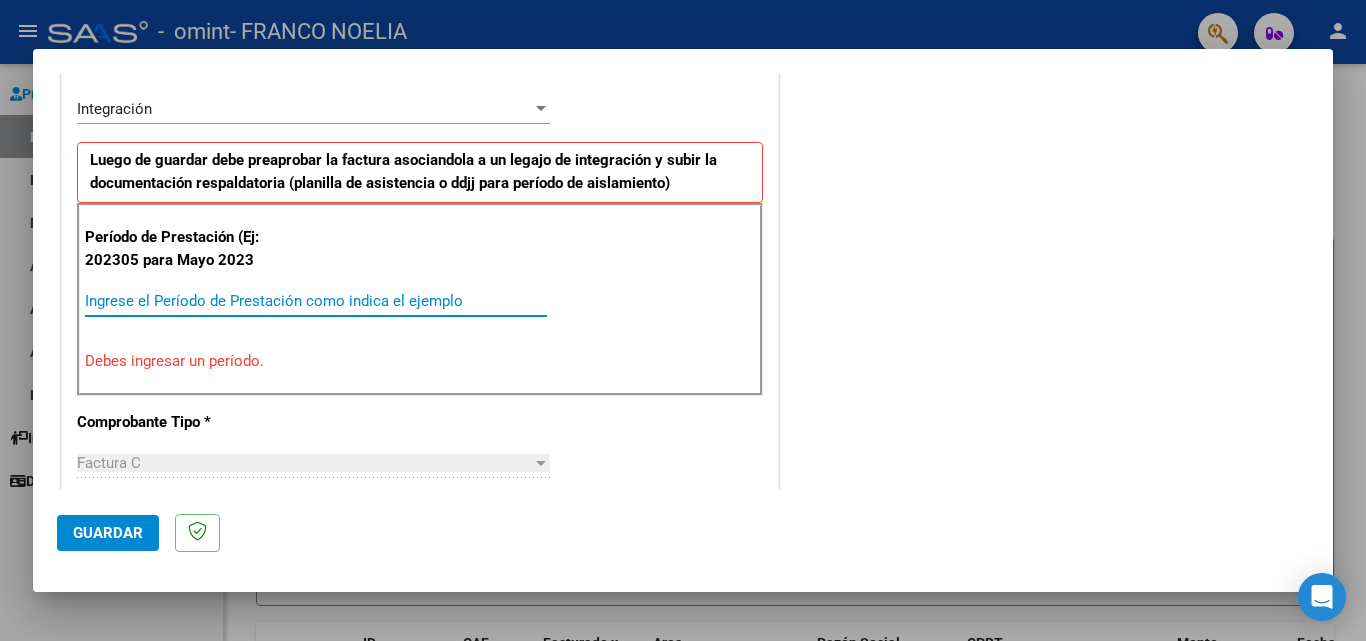 click on "Ingrese el Período de Prestación como indica el ejemplo" at bounding box center [316, 301] 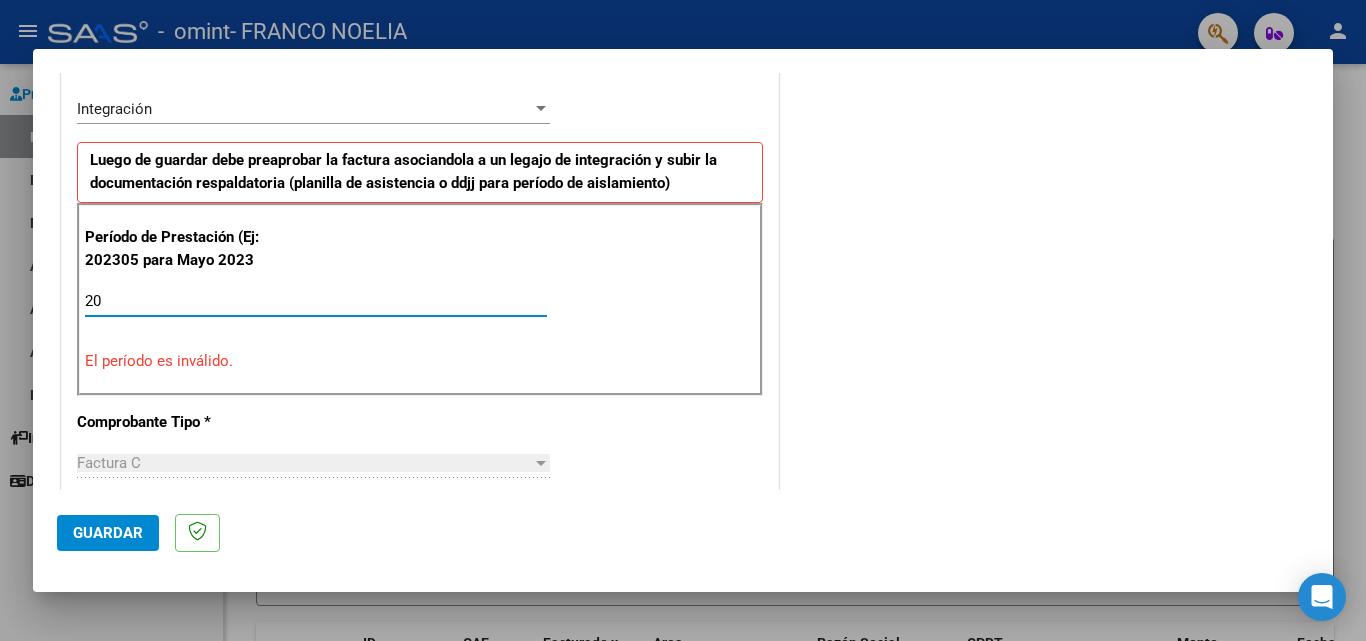 type on "2" 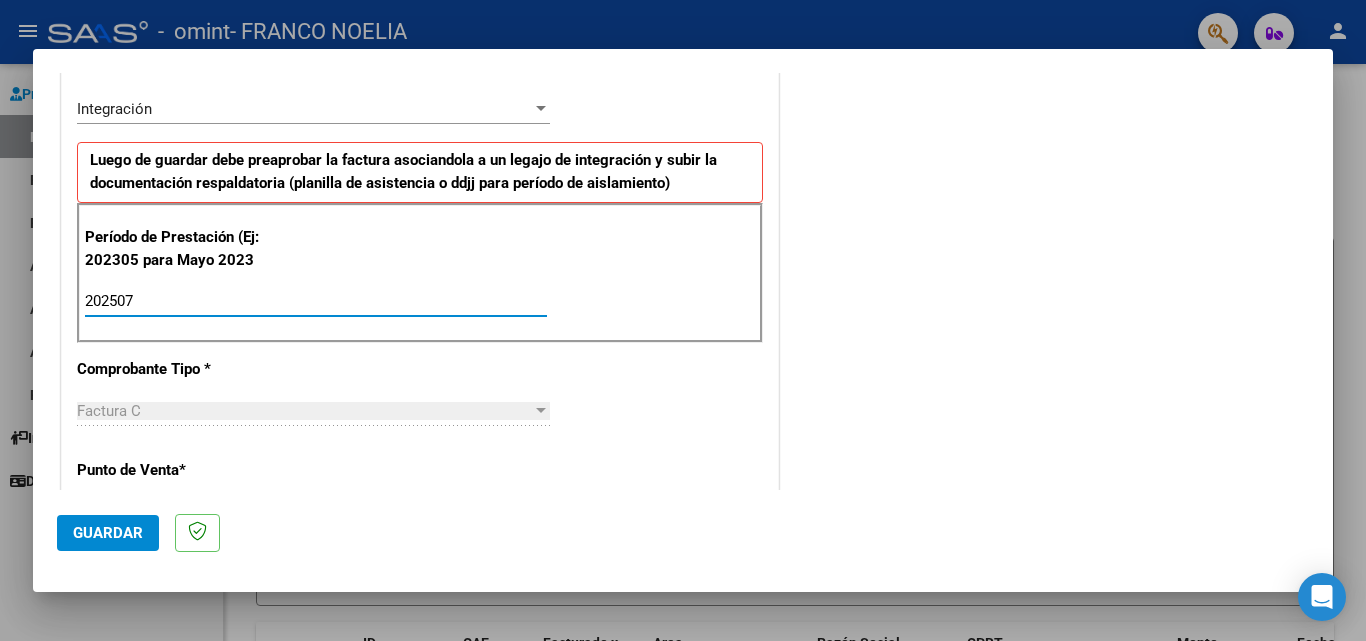 type on "202507" 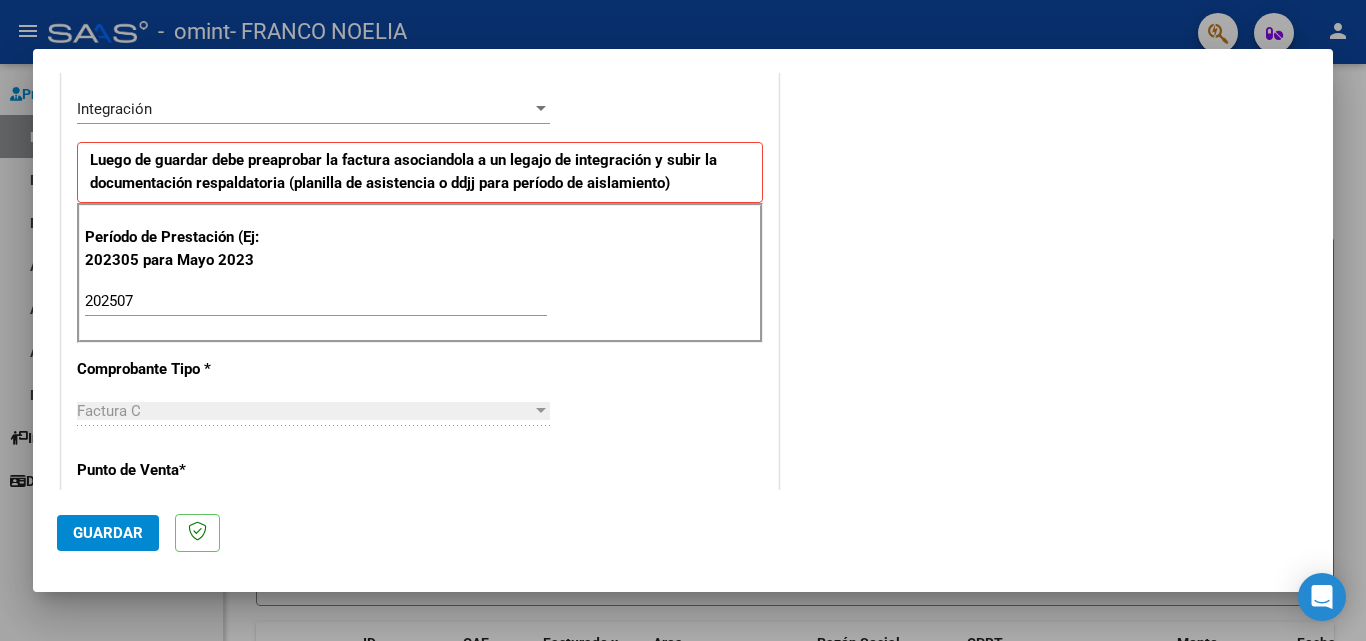 click on "Factura C" at bounding box center (304, 411) 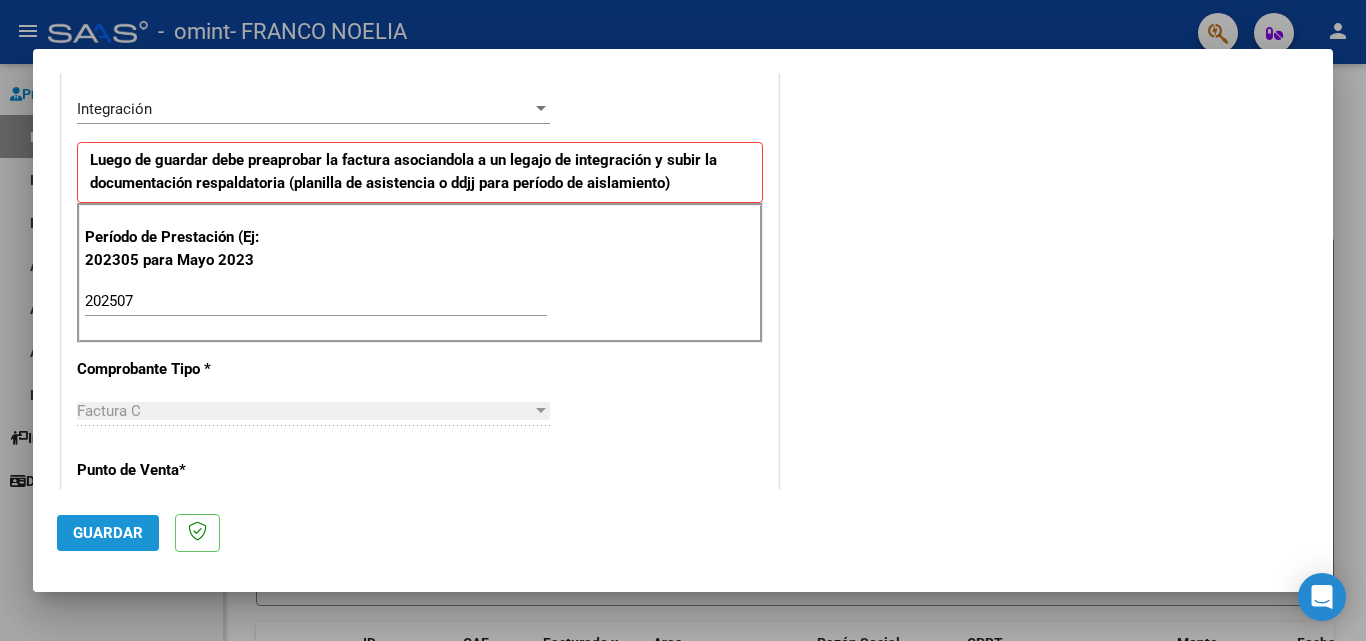 click on "Guardar" 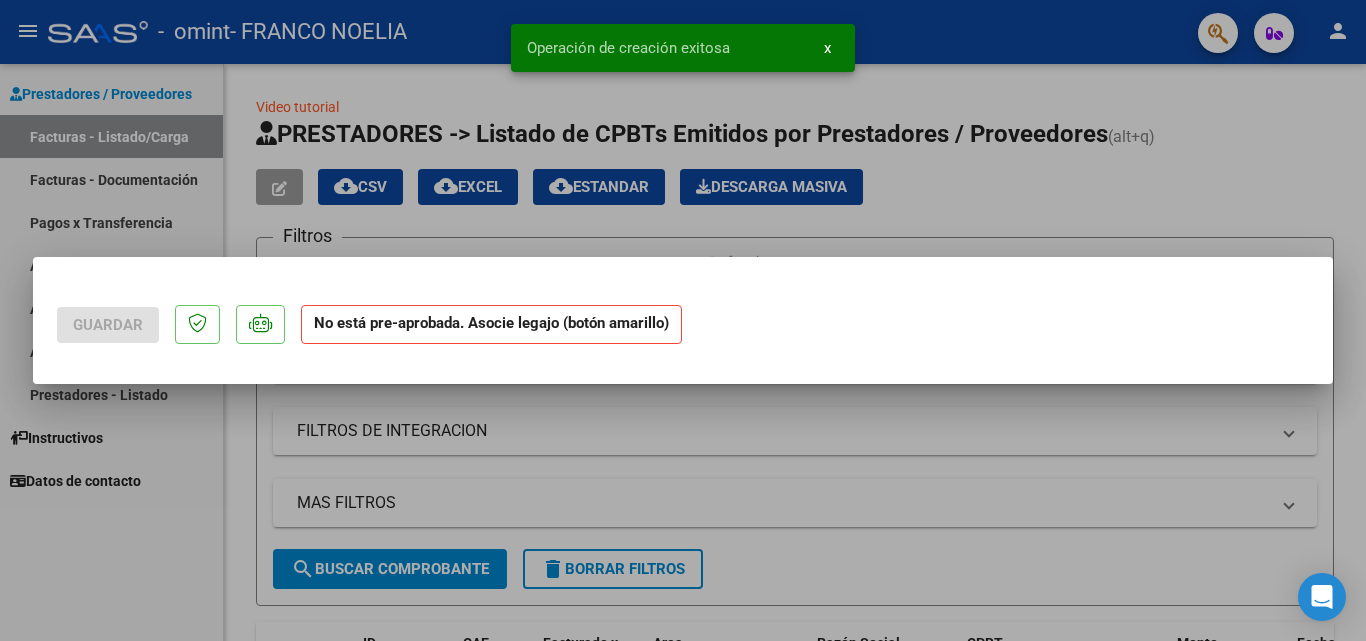 scroll, scrollTop: 0, scrollLeft: 0, axis: both 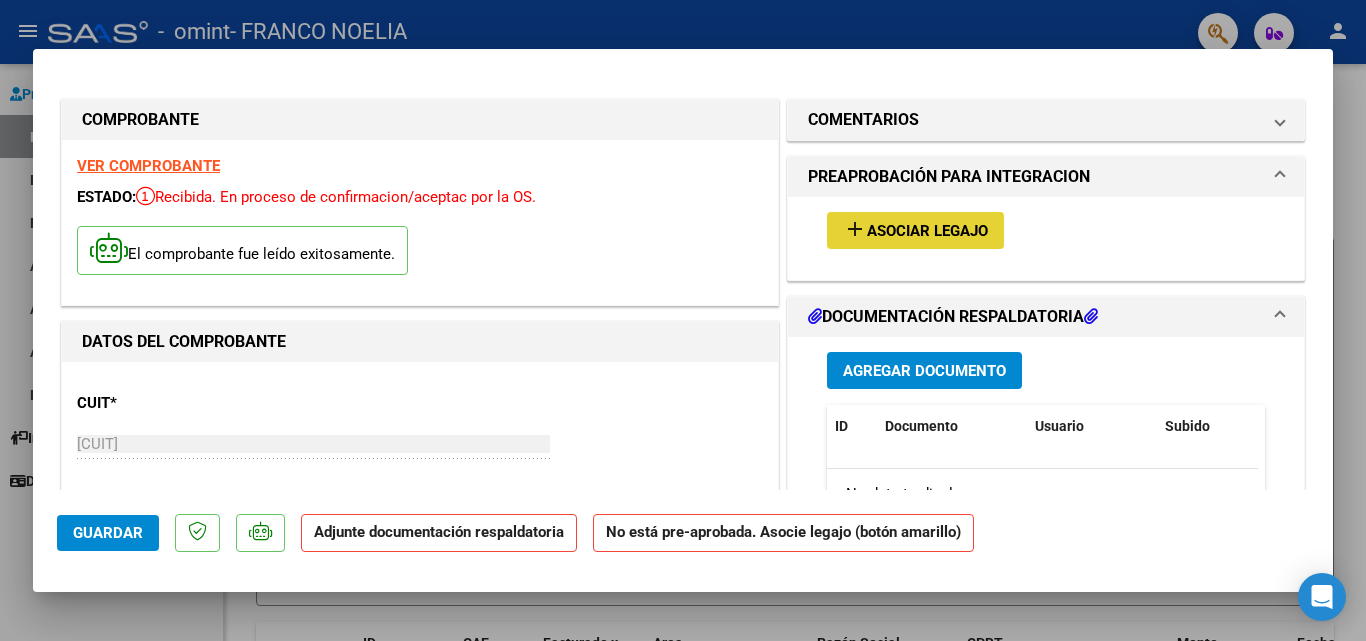 click on "Asociar Legajo" at bounding box center [927, 231] 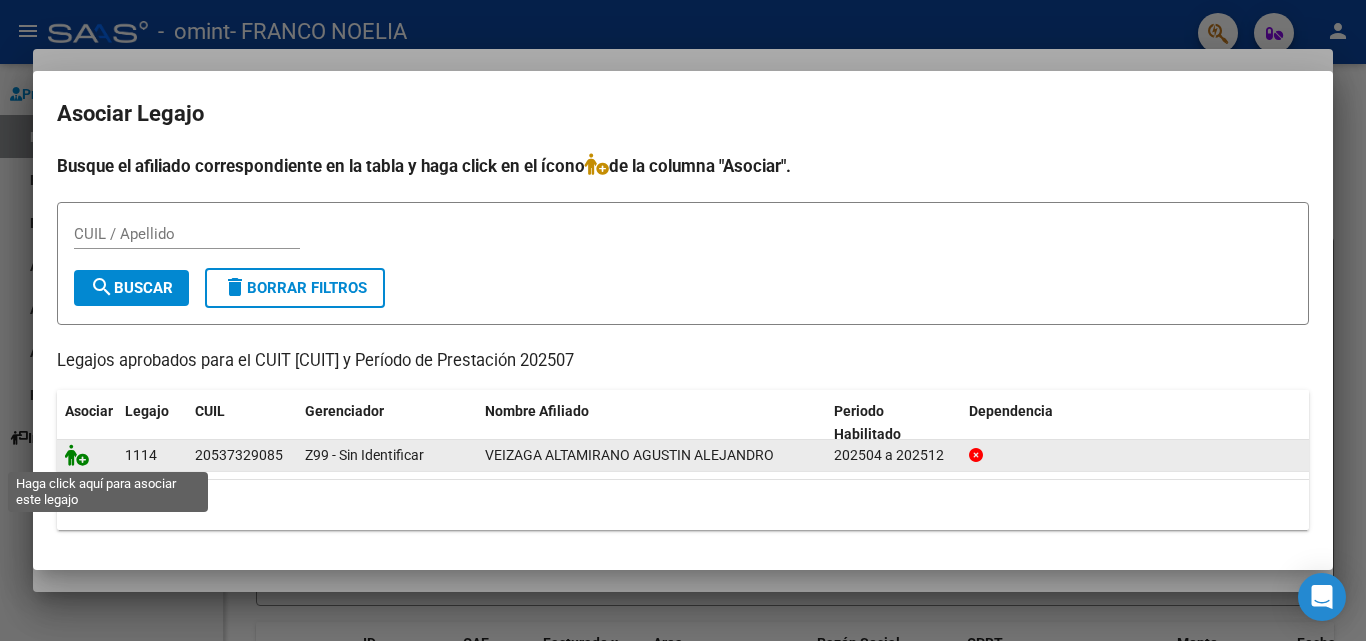 click 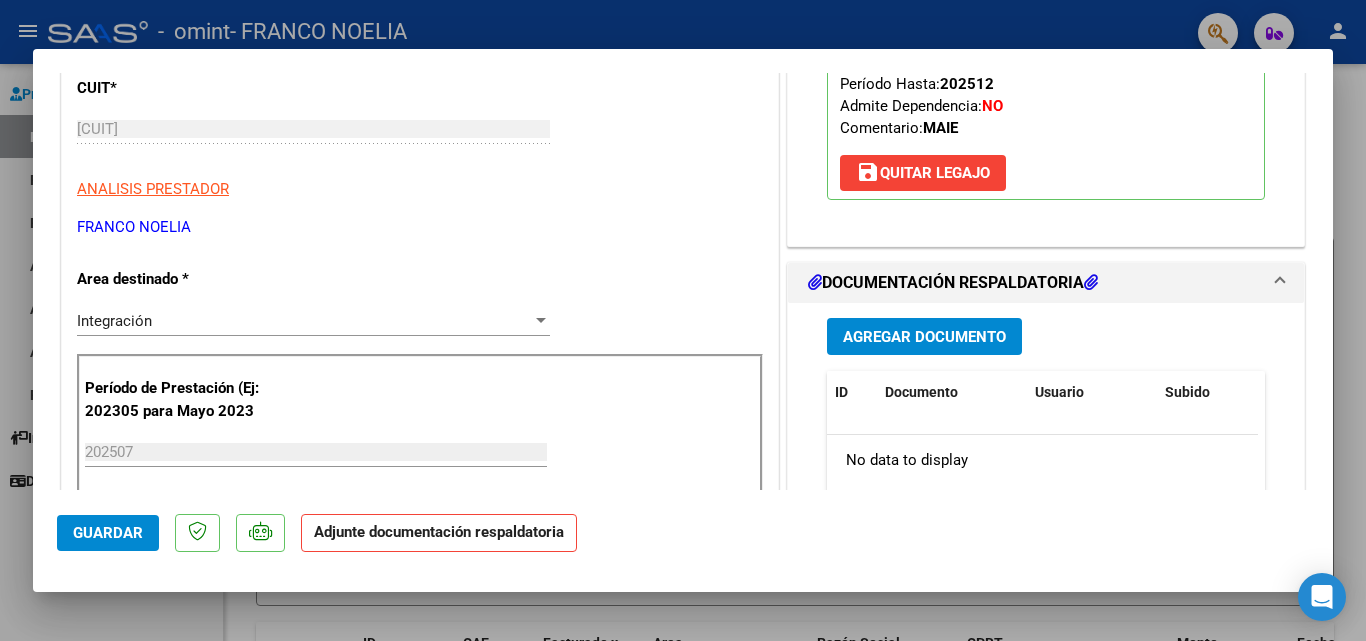 scroll, scrollTop: 324, scrollLeft: 0, axis: vertical 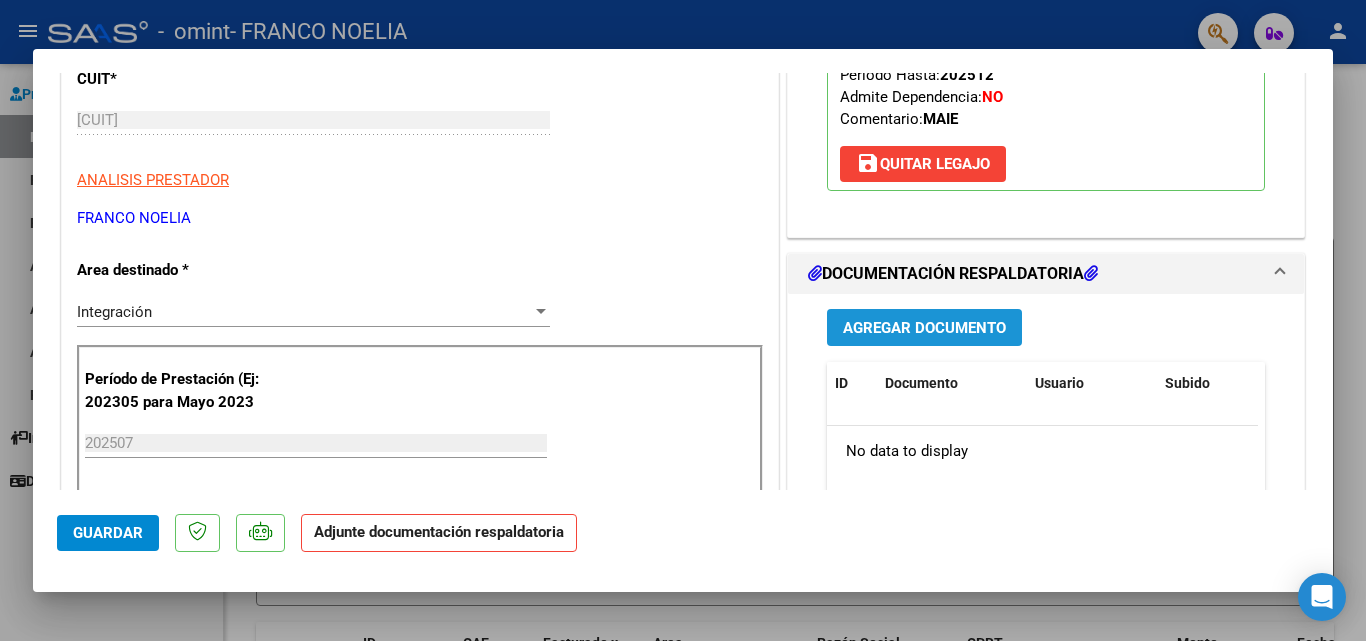 click on "Agregar Documento" at bounding box center (924, 327) 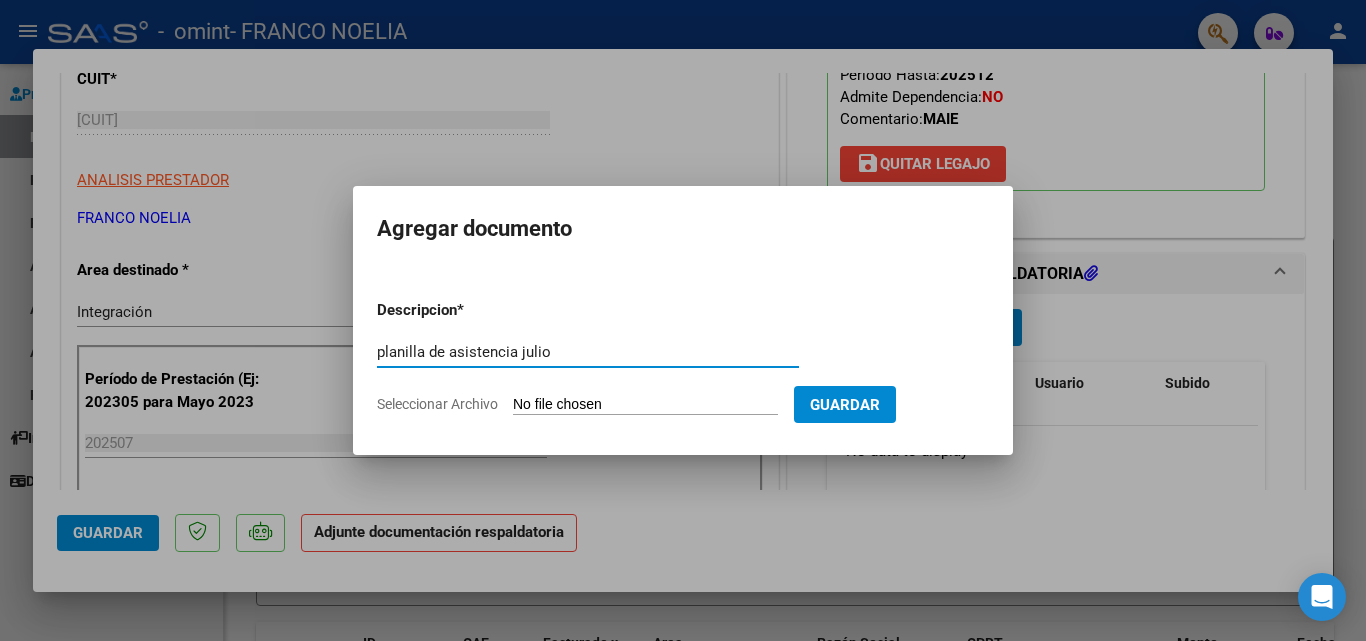 type on "planilla de asistencia julio" 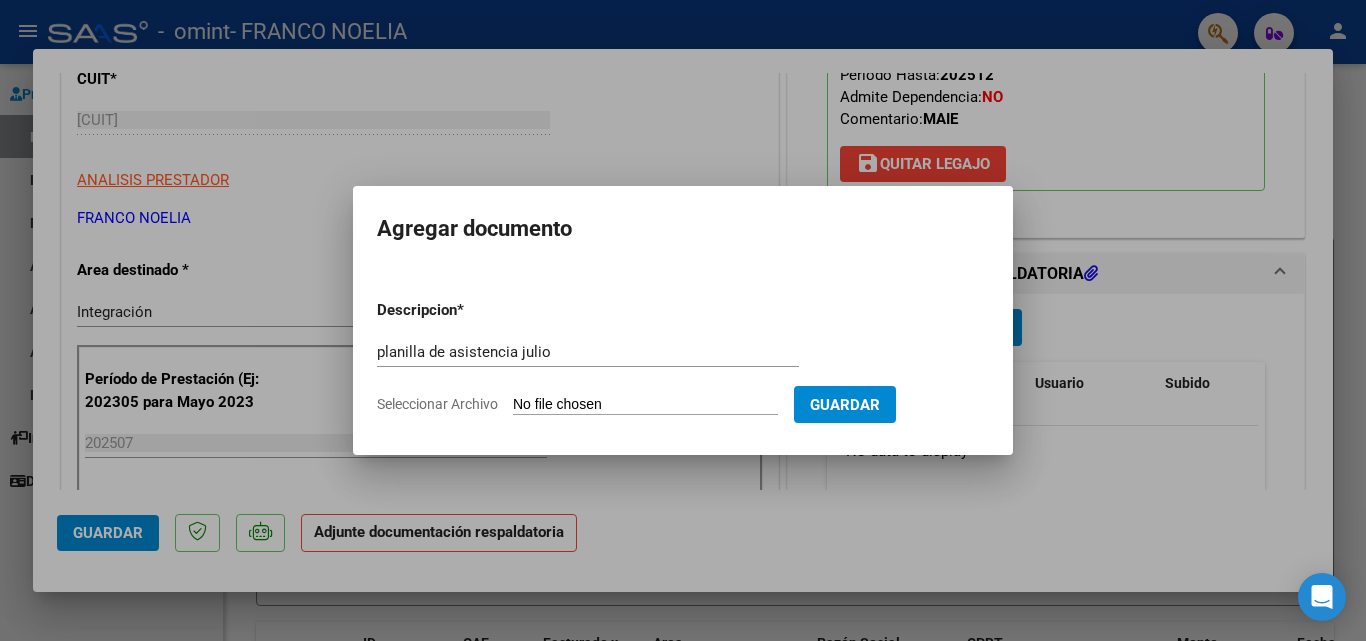 click on "Seleccionar Archivo" at bounding box center (645, 405) 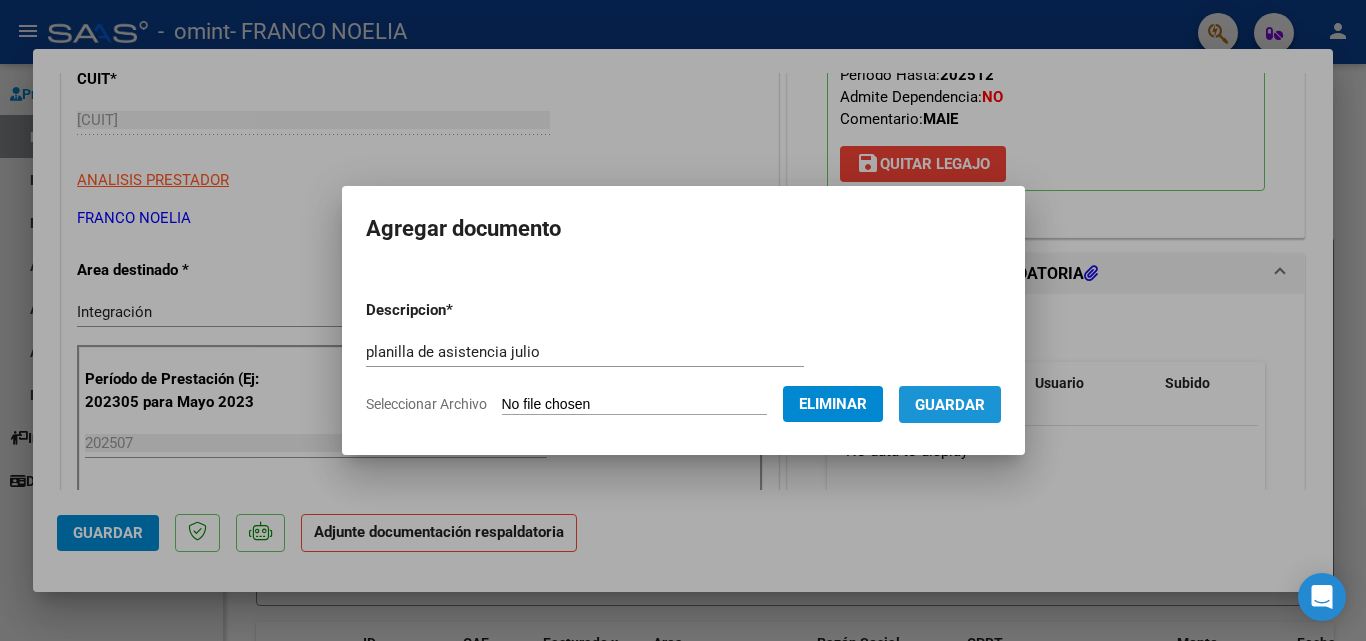 click on "Guardar" at bounding box center (950, 404) 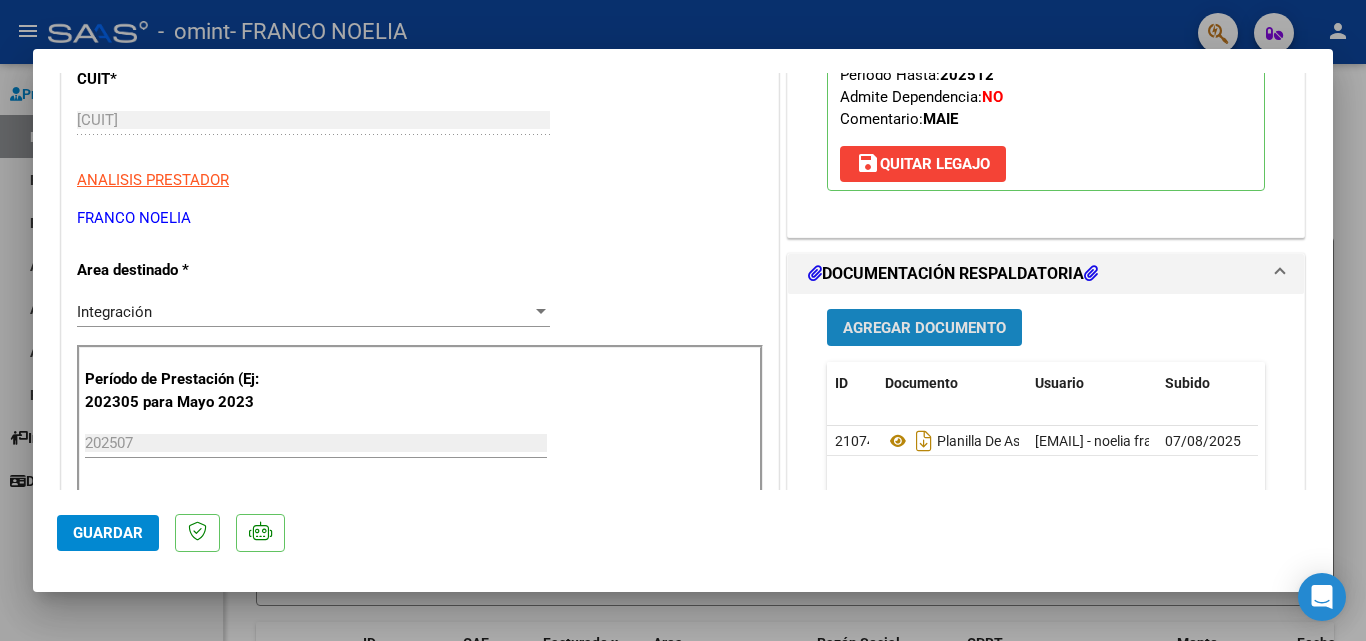 click on "Agregar Documento" at bounding box center (924, 328) 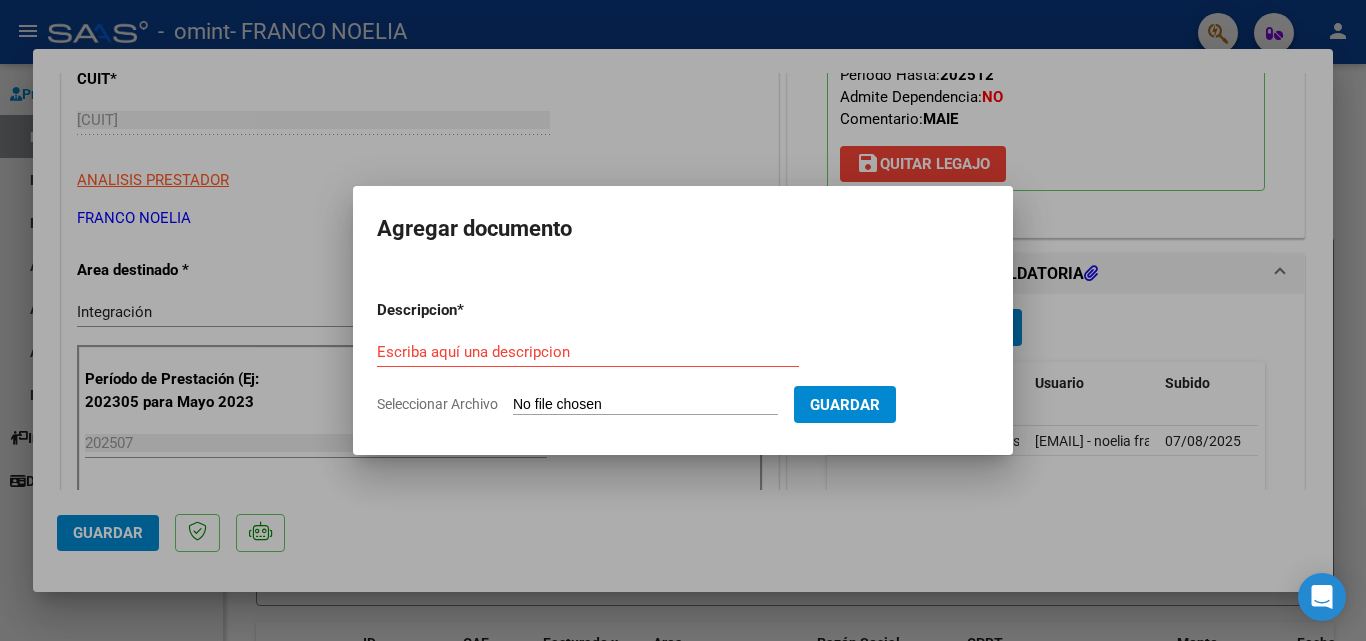 click on "Descripcion  *   Escriba aquí una descripcion  Seleccionar Archivo Guardar" at bounding box center (683, 357) 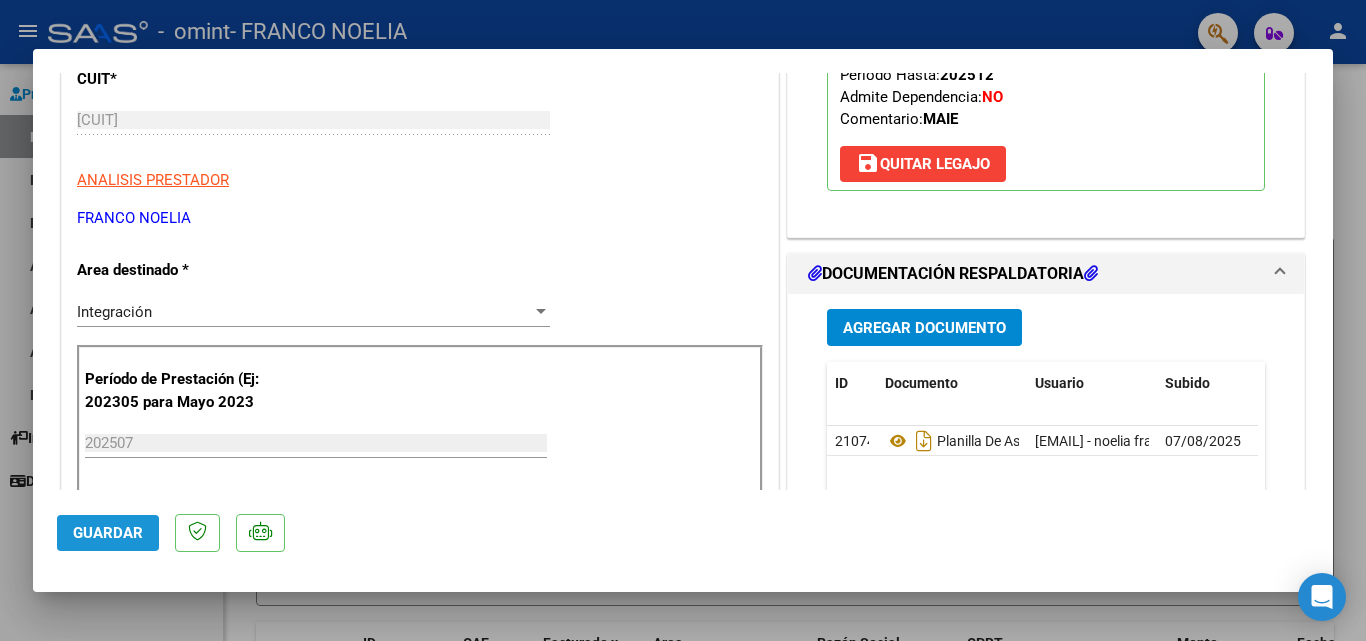 click on "Guardar" 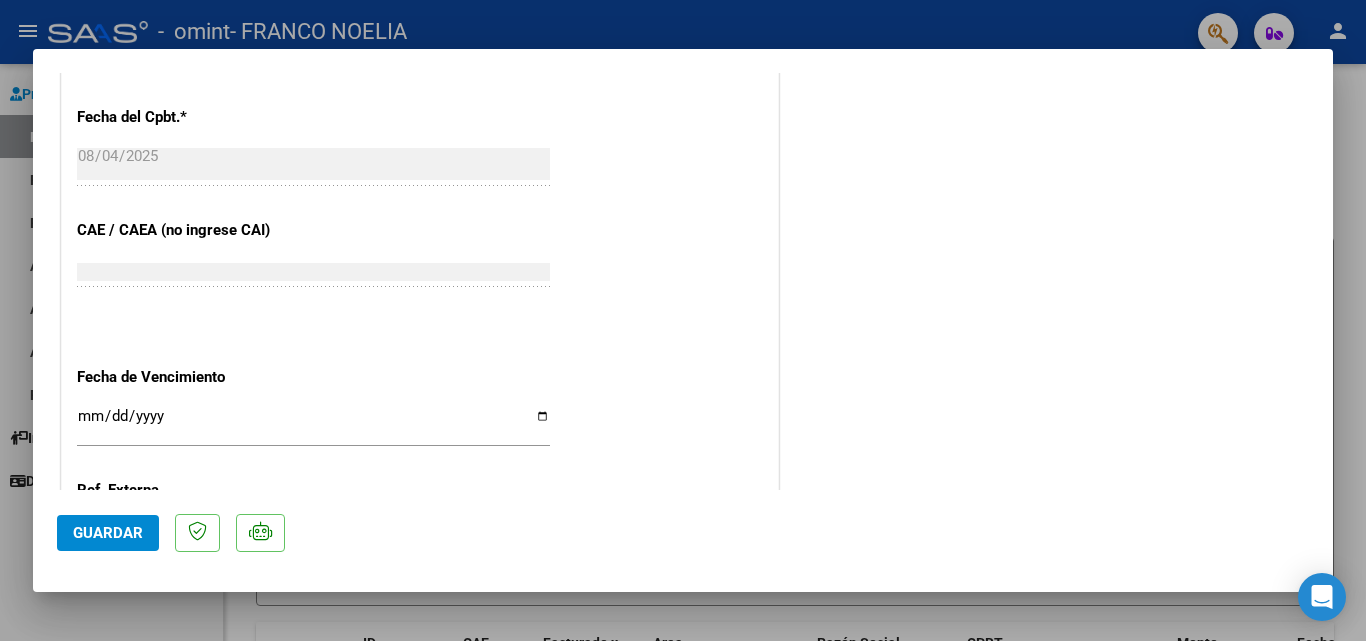 scroll, scrollTop: 1373, scrollLeft: 0, axis: vertical 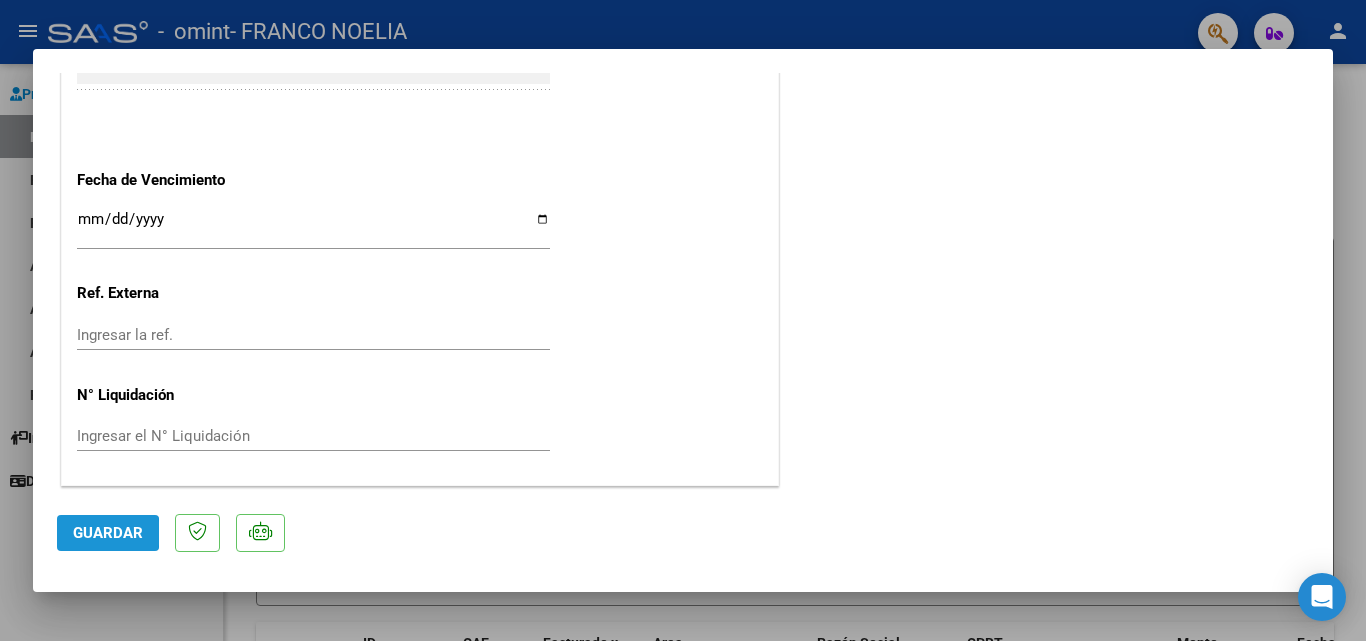 click on "Guardar" 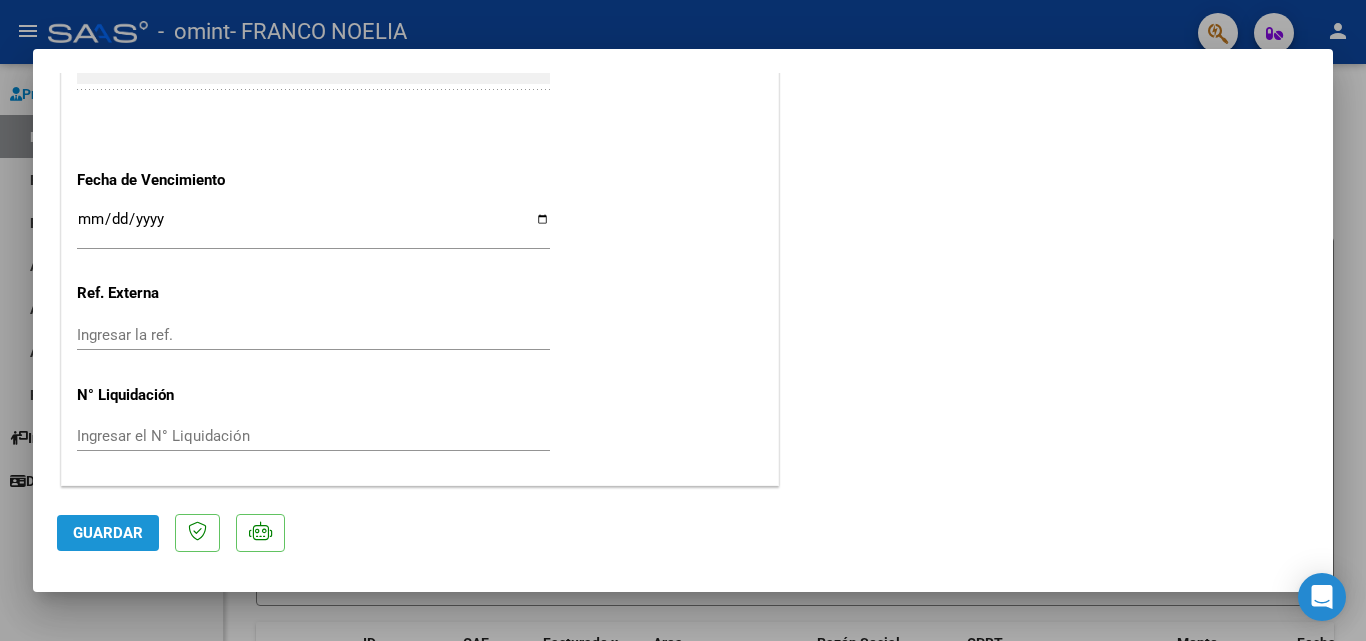 click on "Guardar" 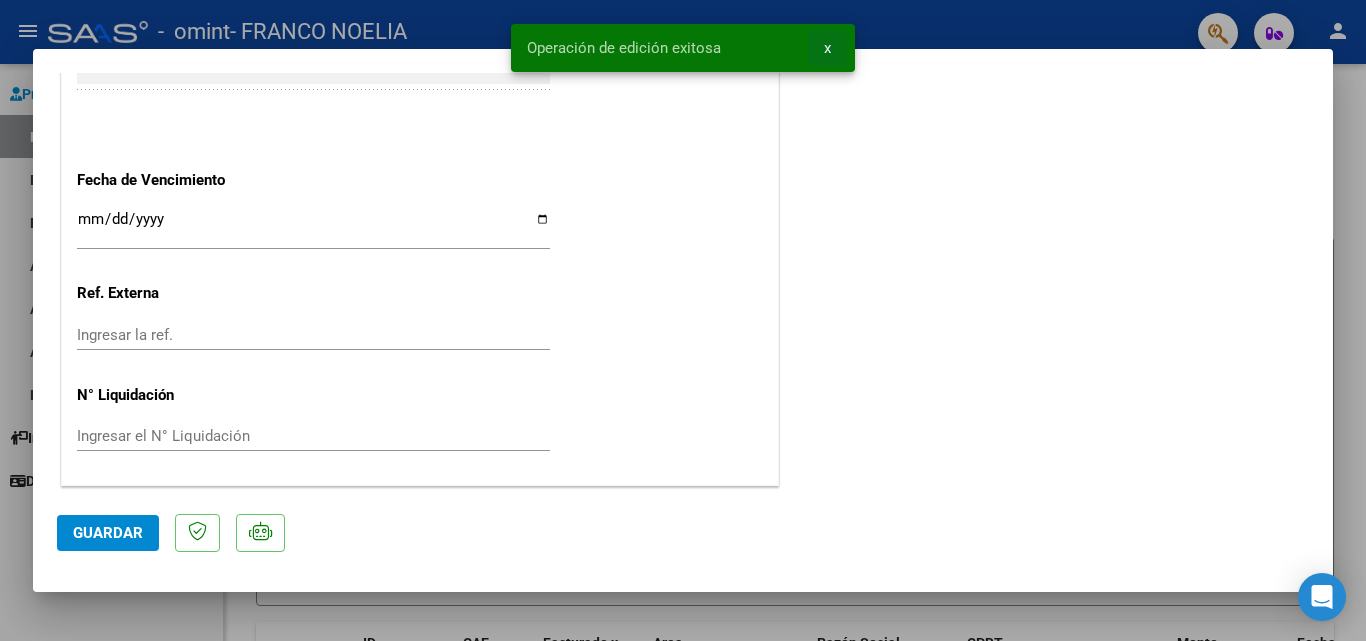click on "x" at bounding box center [827, 48] 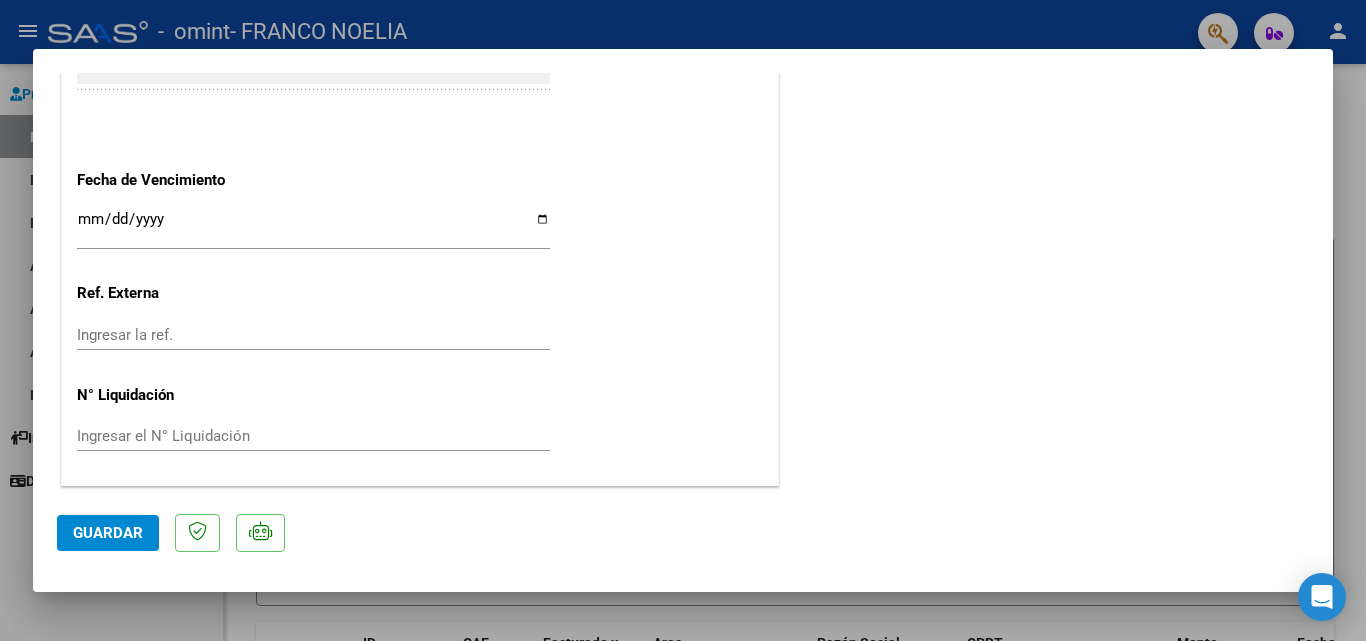 click at bounding box center (683, 320) 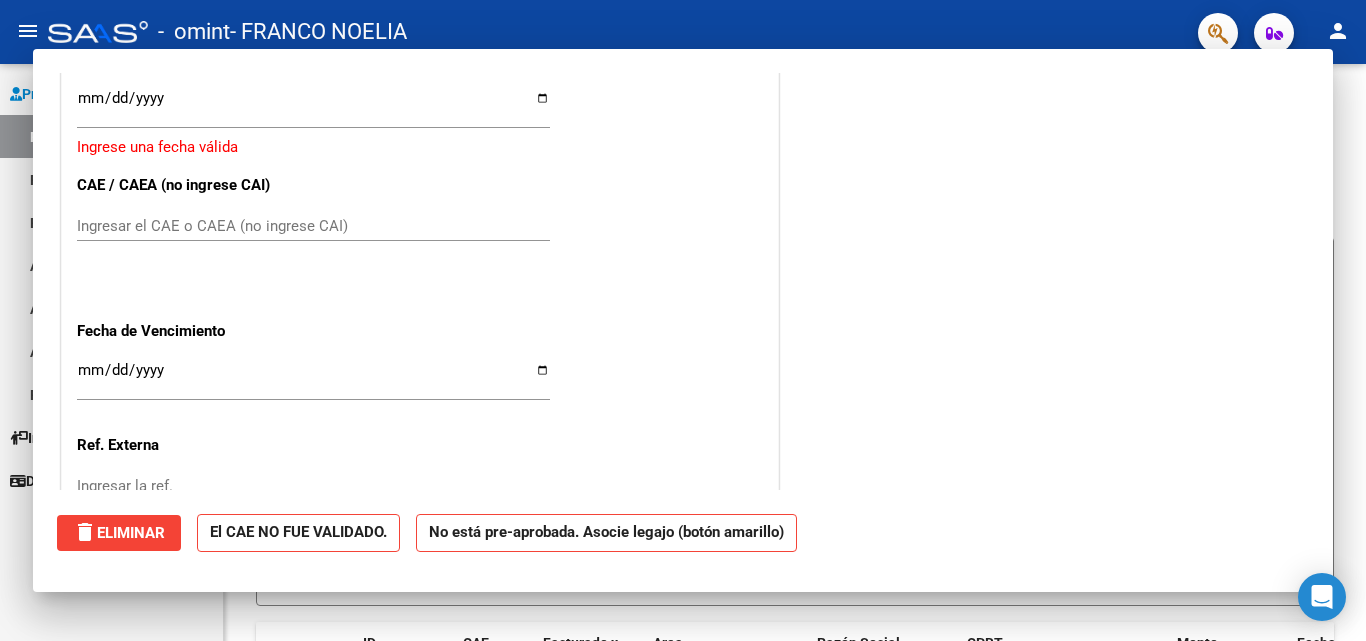 scroll, scrollTop: 1525, scrollLeft: 0, axis: vertical 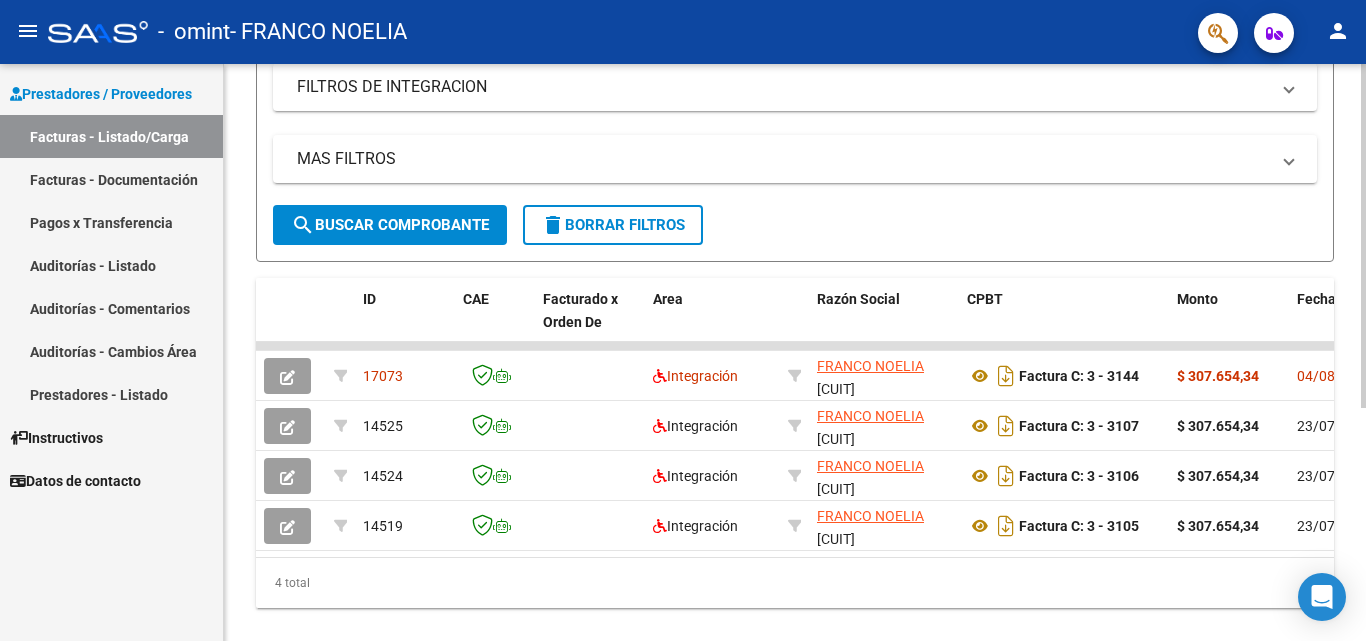 click 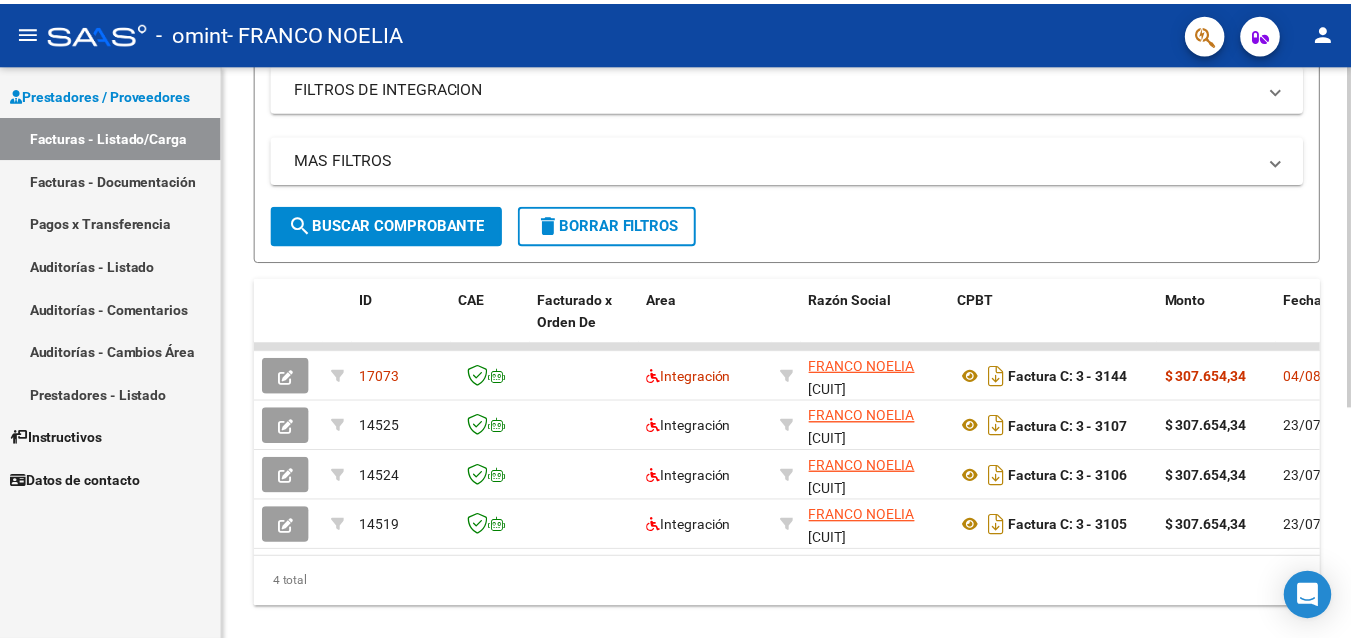 scroll, scrollTop: 346, scrollLeft: 0, axis: vertical 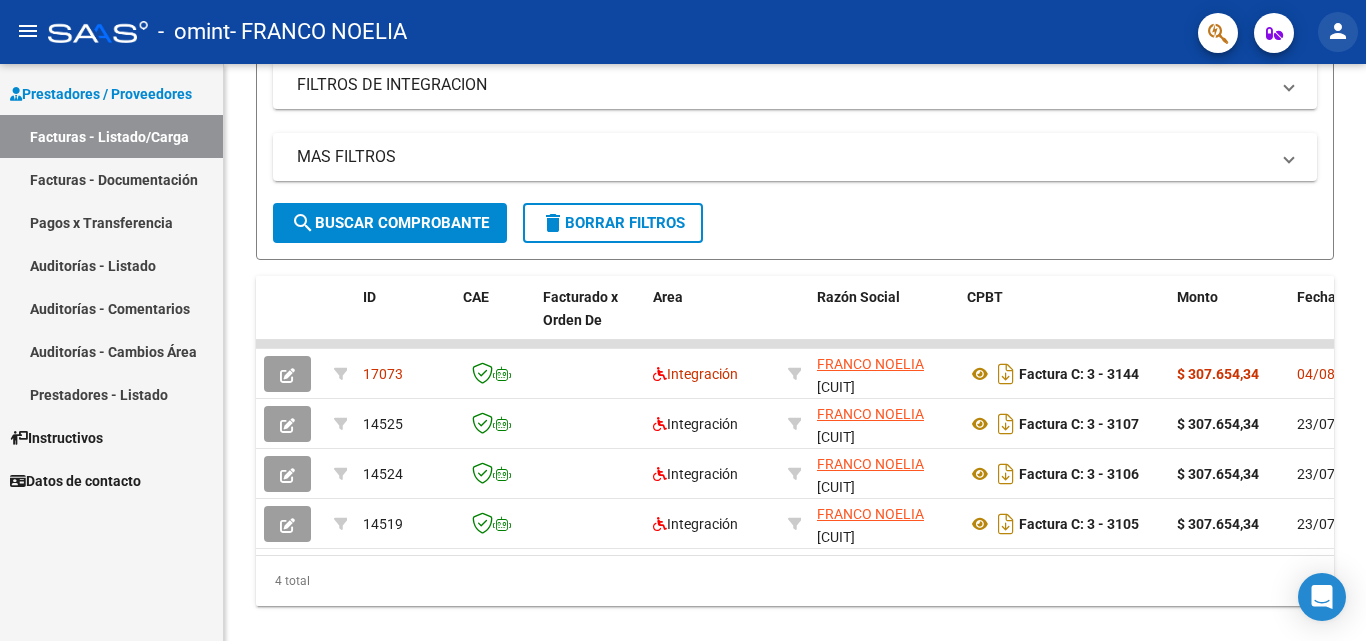 click on "person" 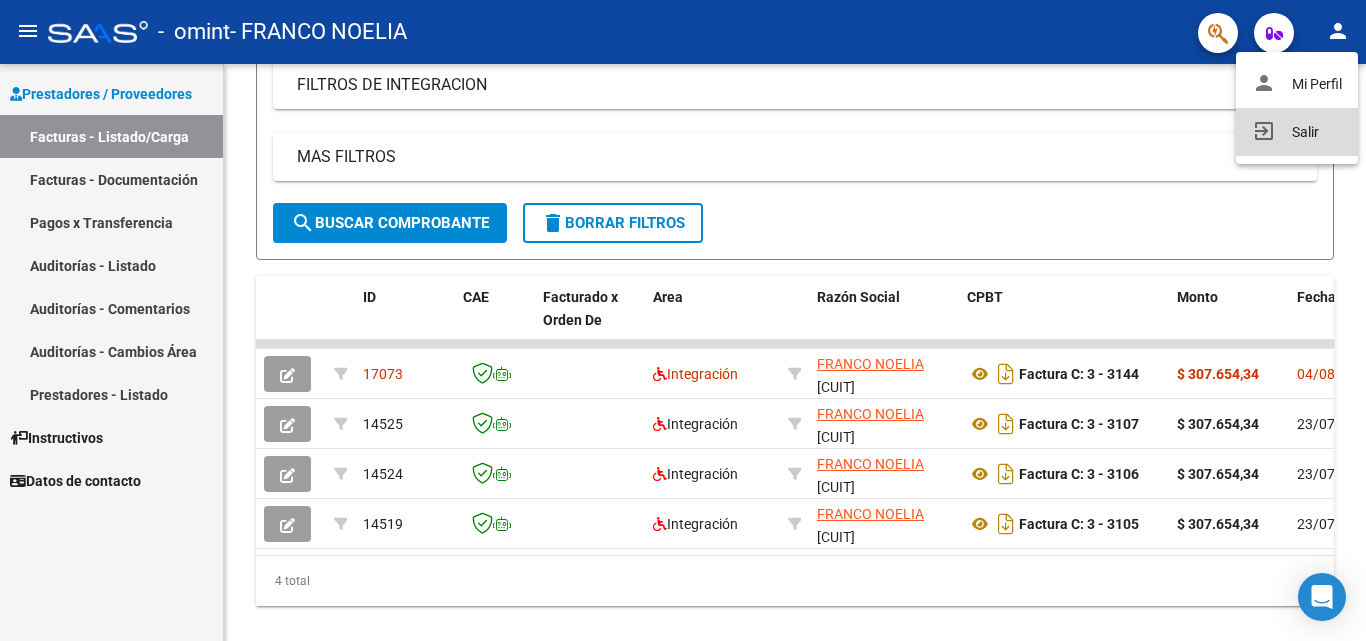 click on "exit_to_app  Salir" at bounding box center [1297, 132] 